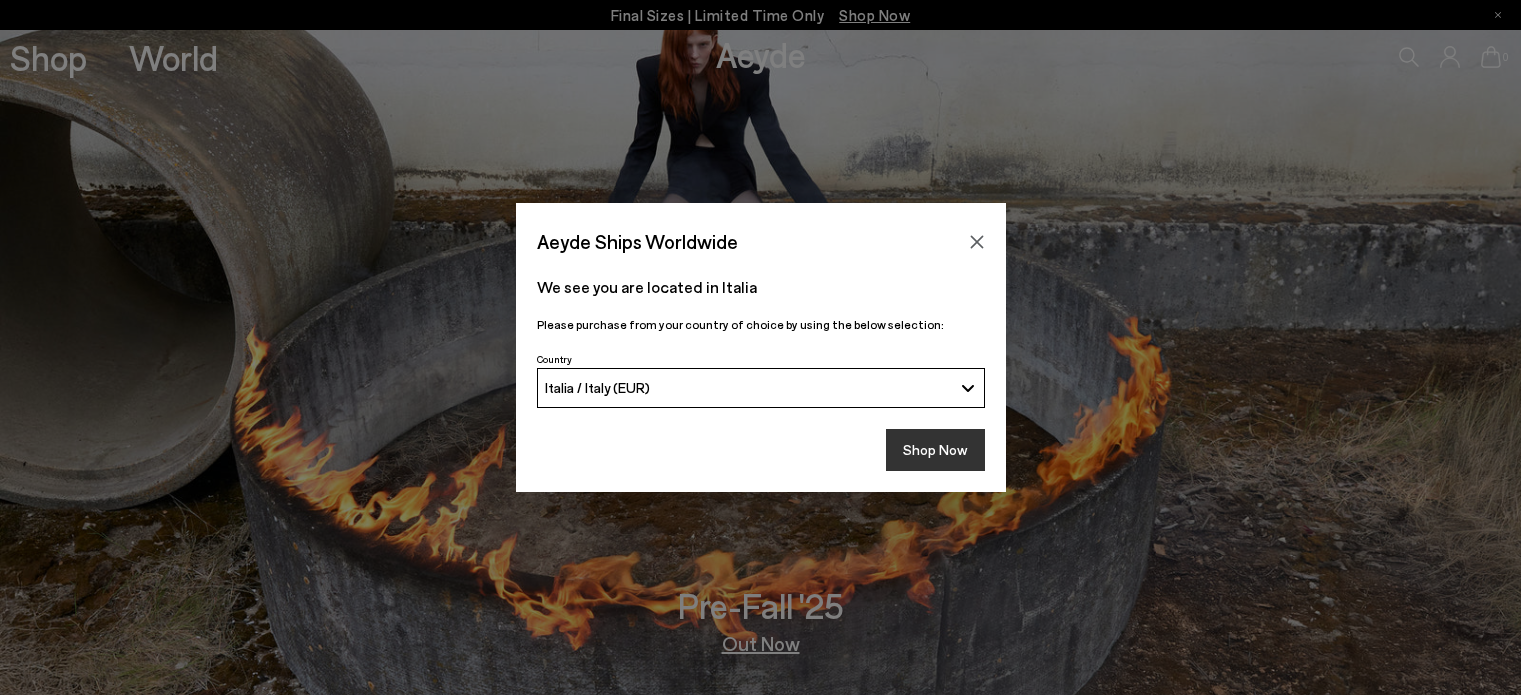 scroll, scrollTop: 0, scrollLeft: 0, axis: both 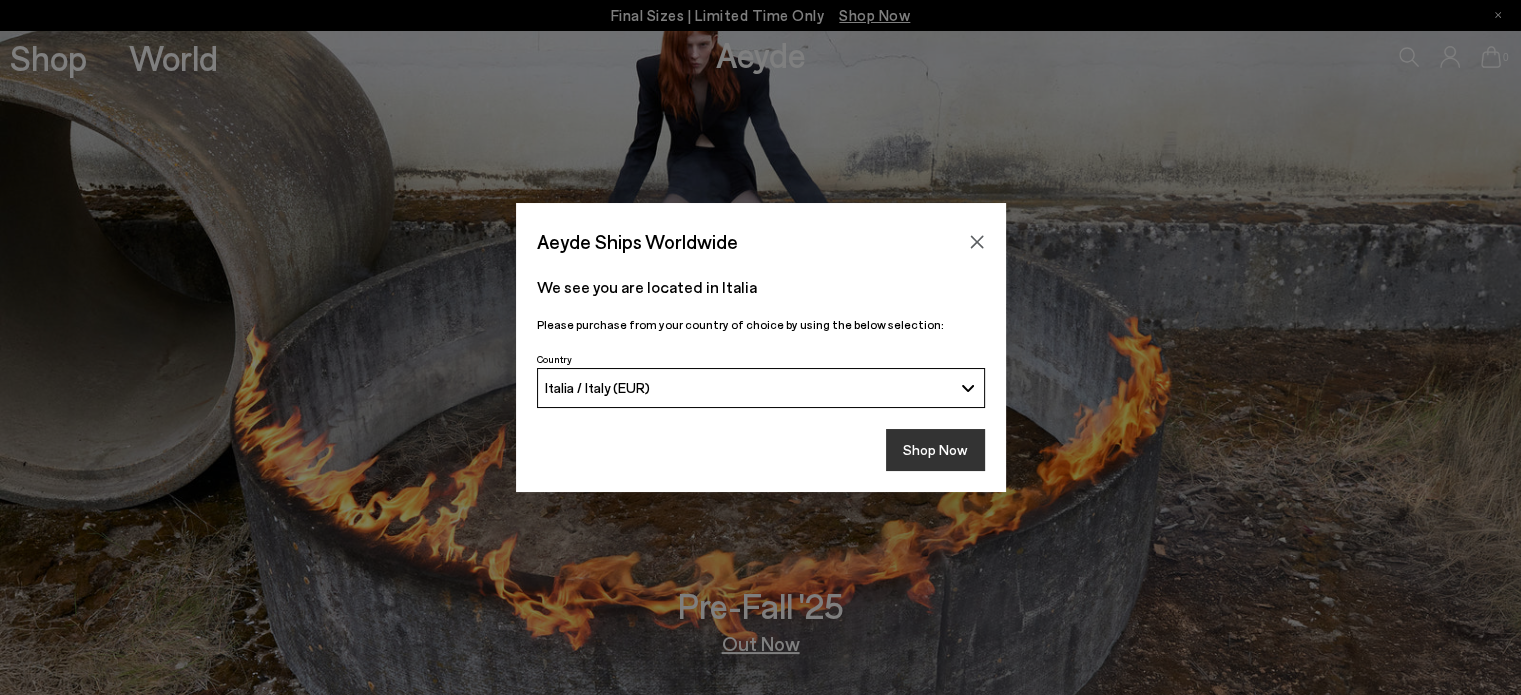click on "Shop Now" at bounding box center (935, 450) 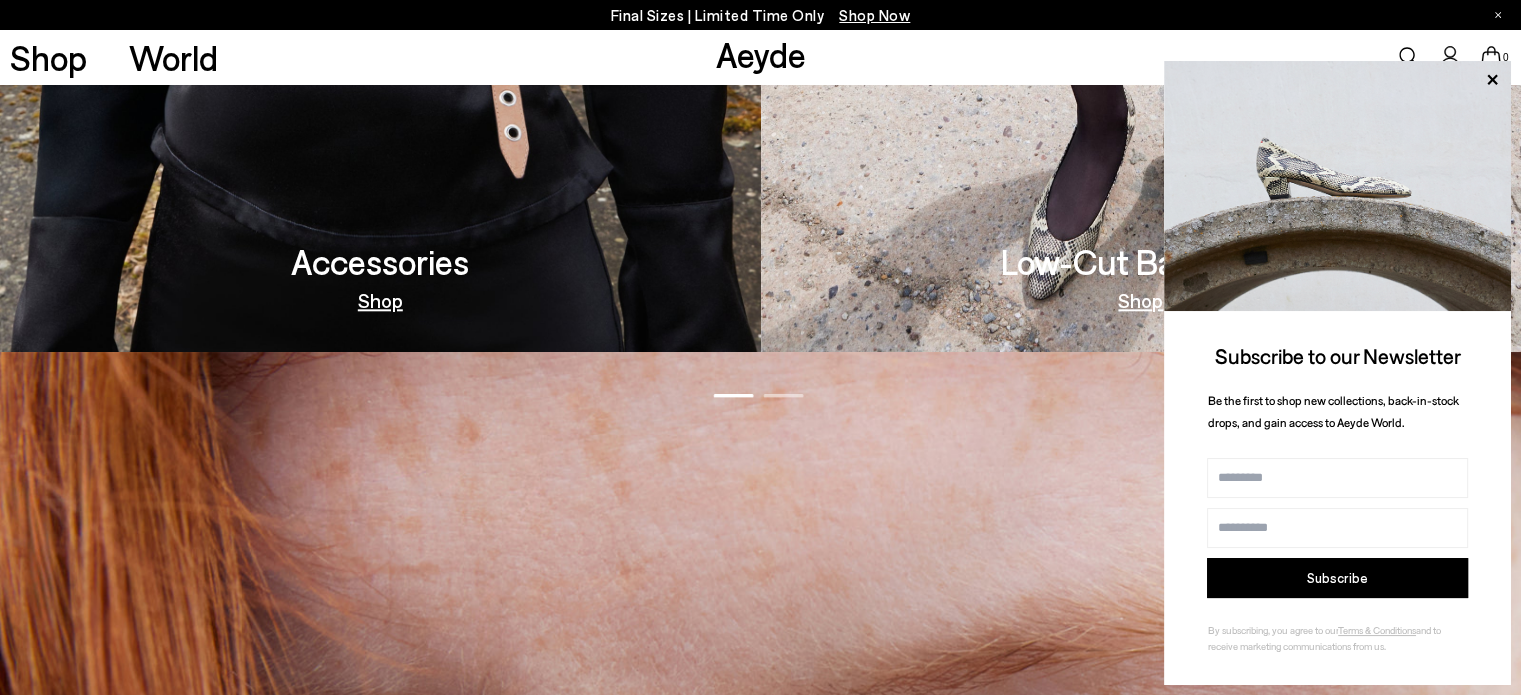 scroll, scrollTop: 2200, scrollLeft: 0, axis: vertical 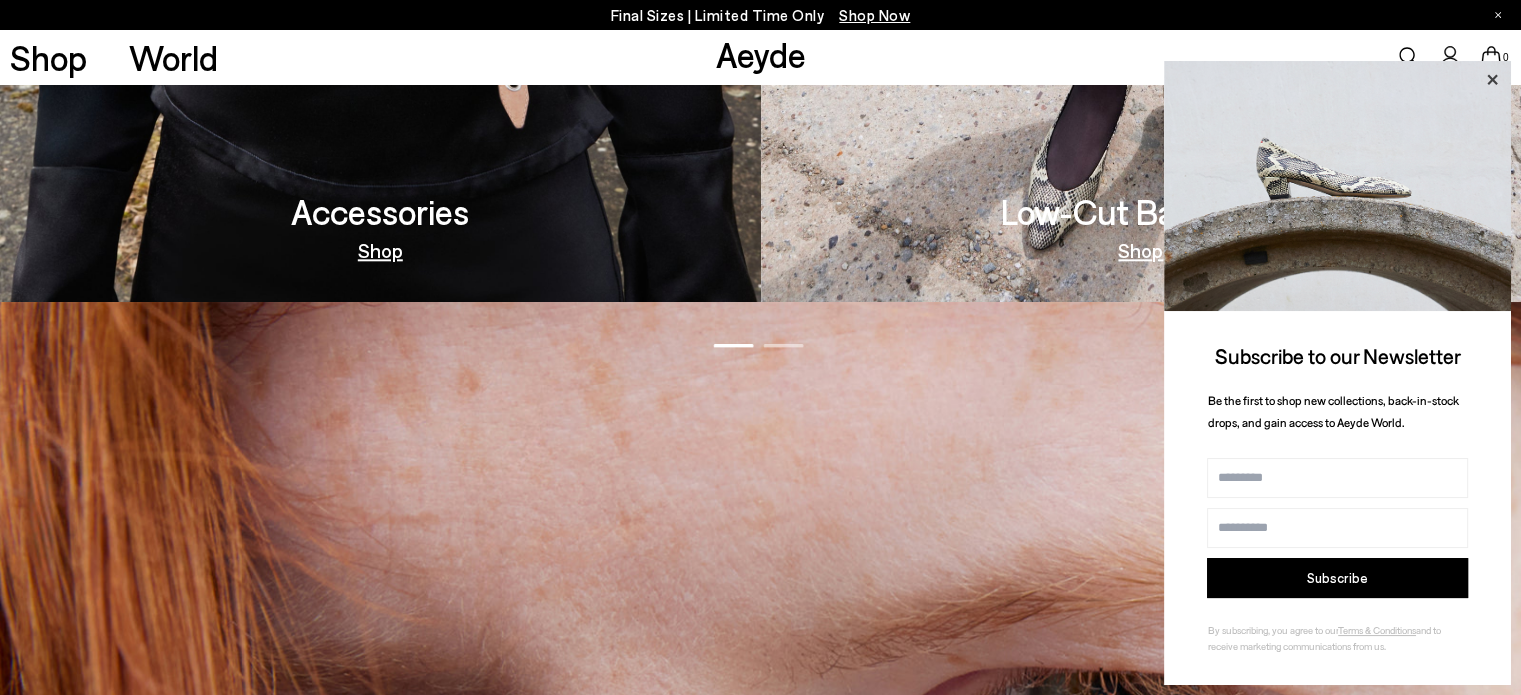 click 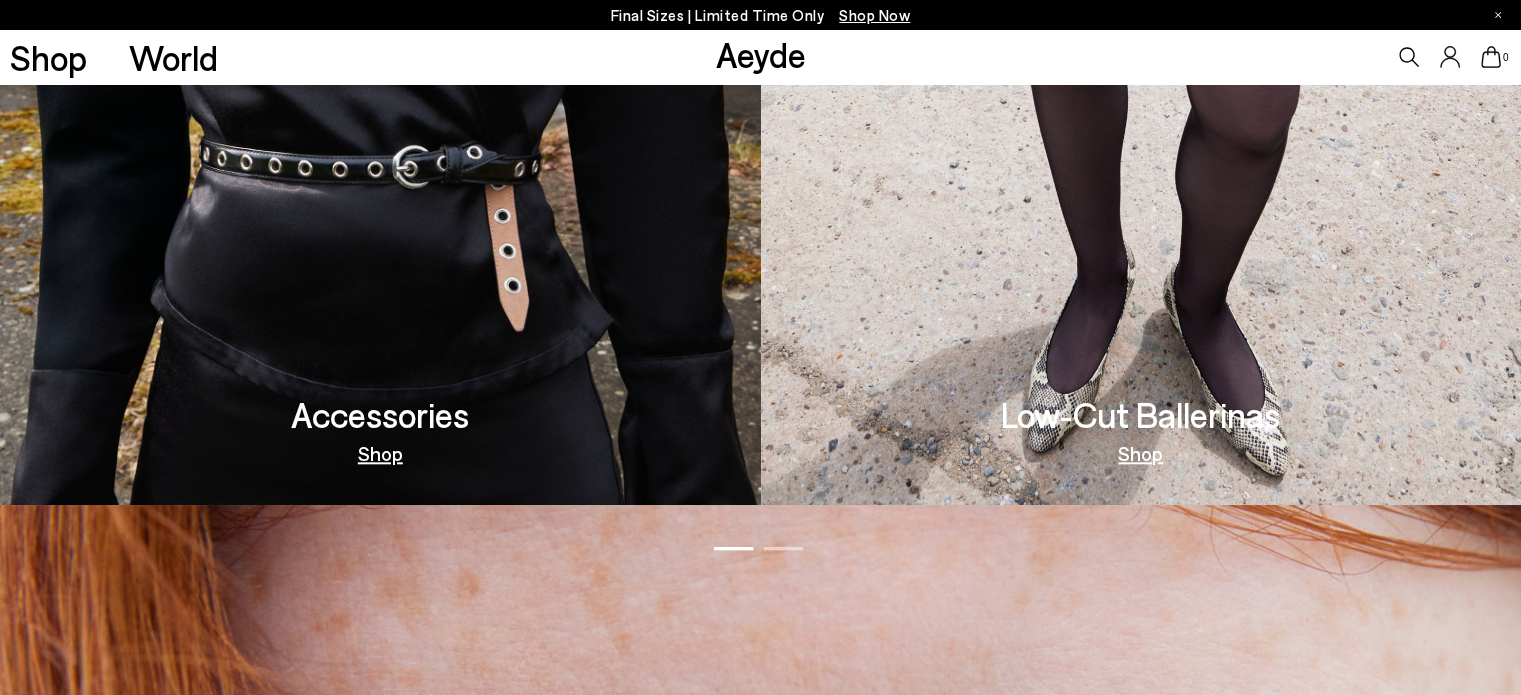 scroll, scrollTop: 1957, scrollLeft: 0, axis: vertical 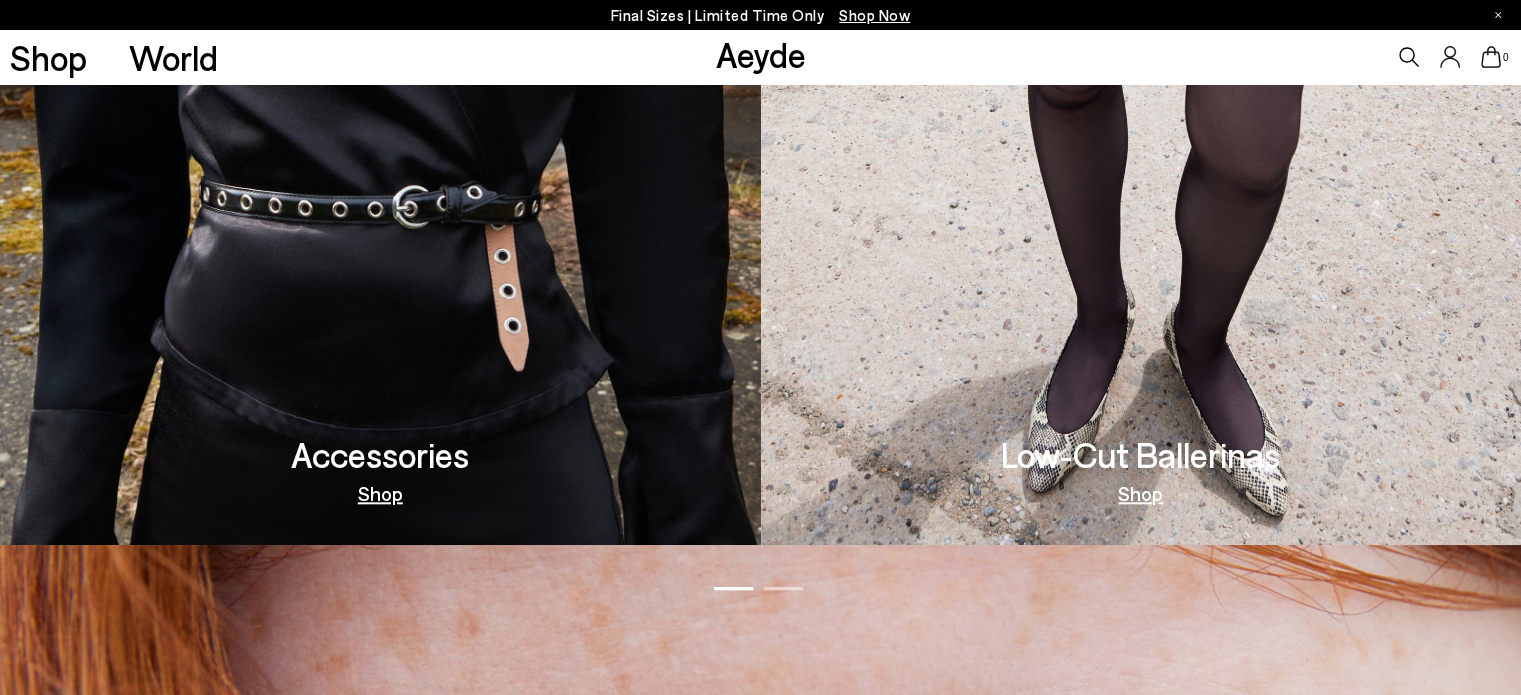 click on "Shop" at bounding box center (1140, 493) 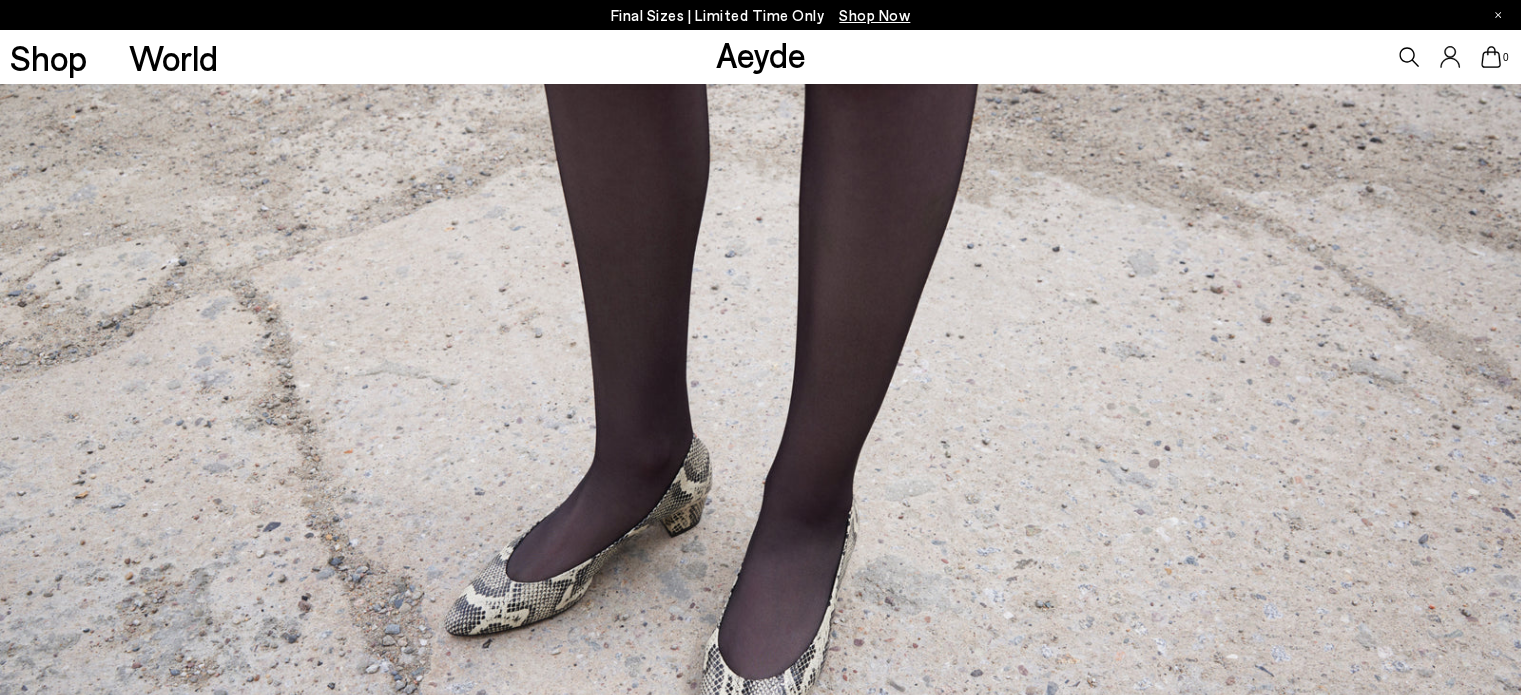 scroll, scrollTop: 0, scrollLeft: 0, axis: both 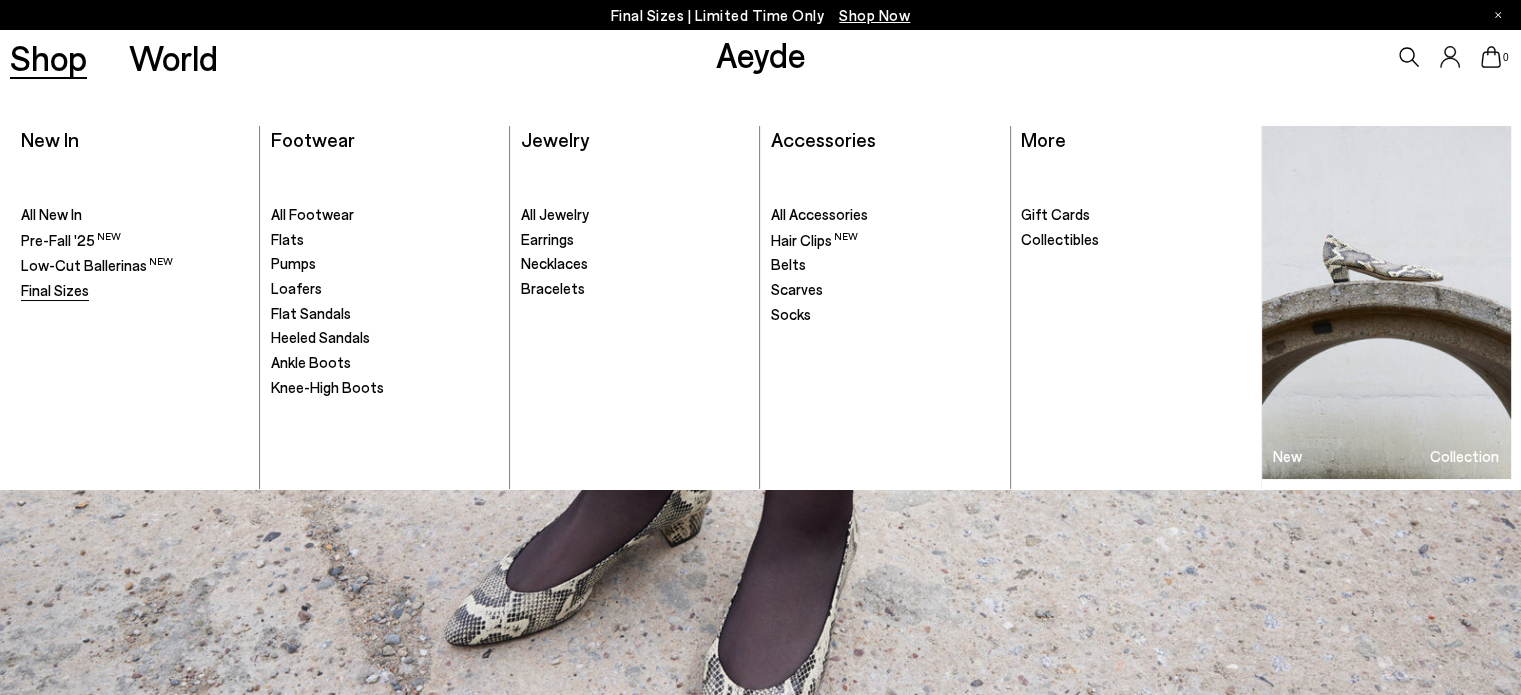 click on "Final Sizes" at bounding box center [55, 290] 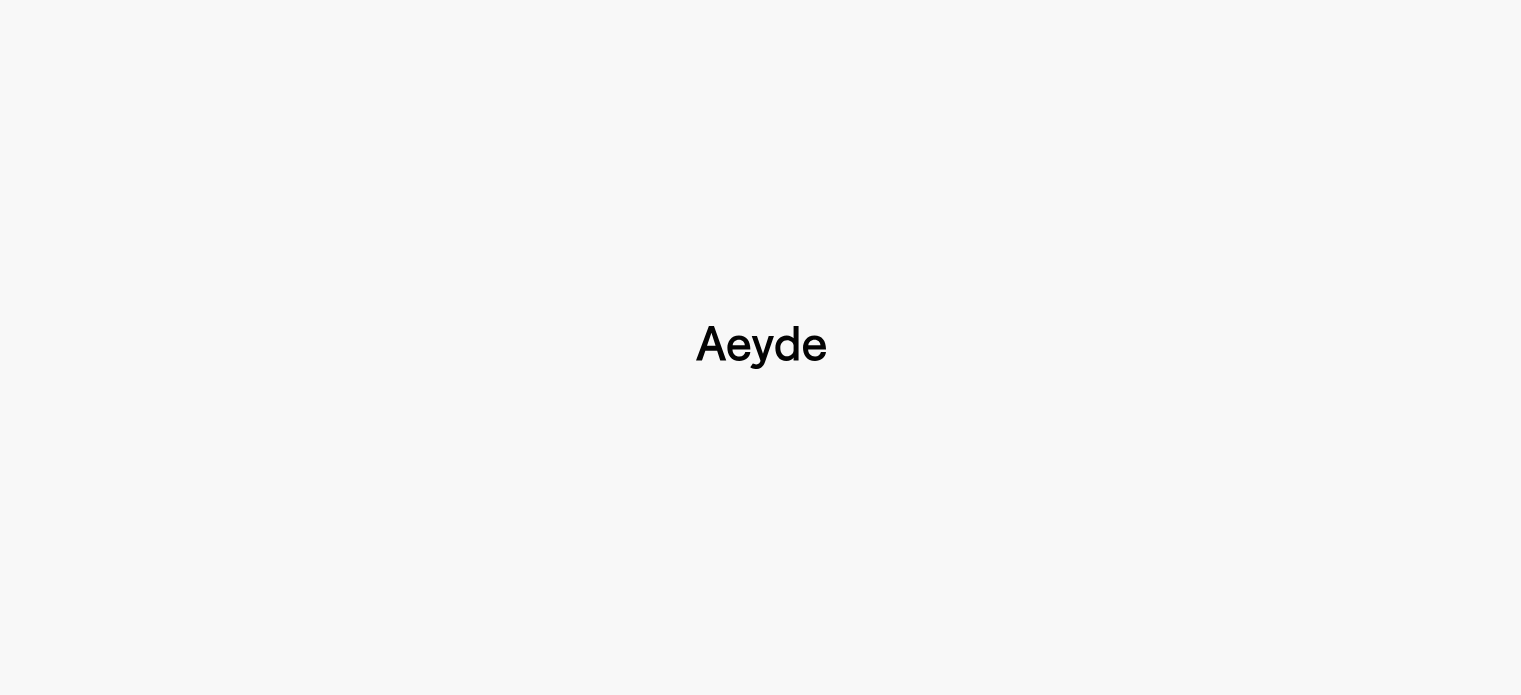 type 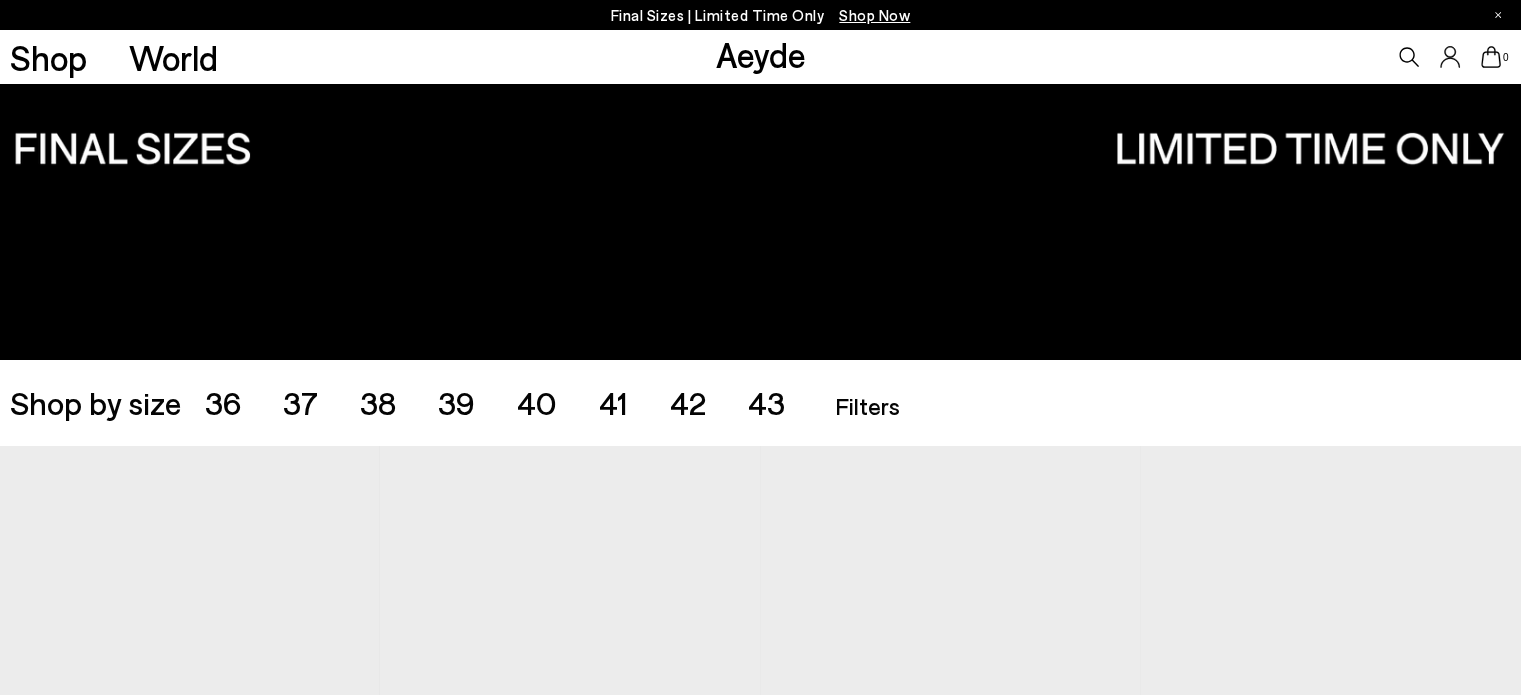 scroll, scrollTop: 166, scrollLeft: 0, axis: vertical 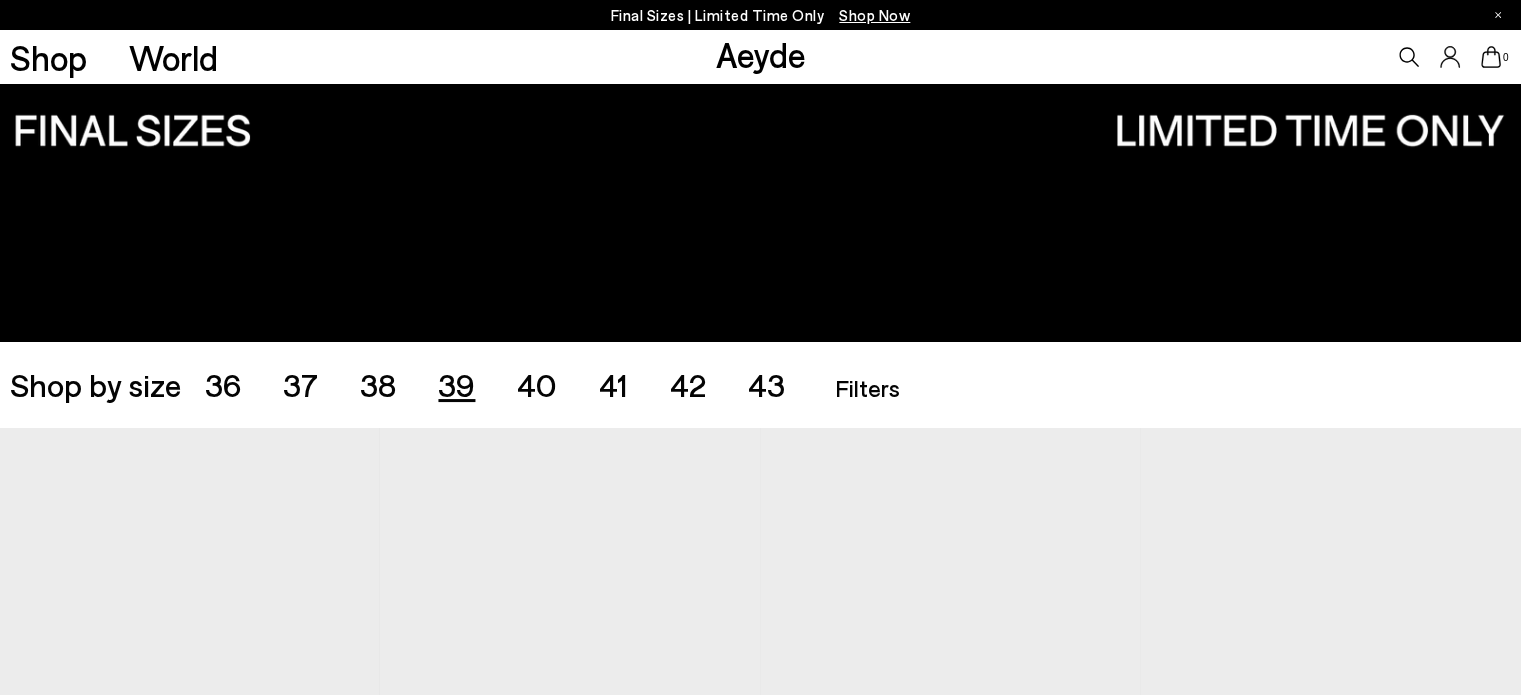 click on "39" at bounding box center (456, 384) 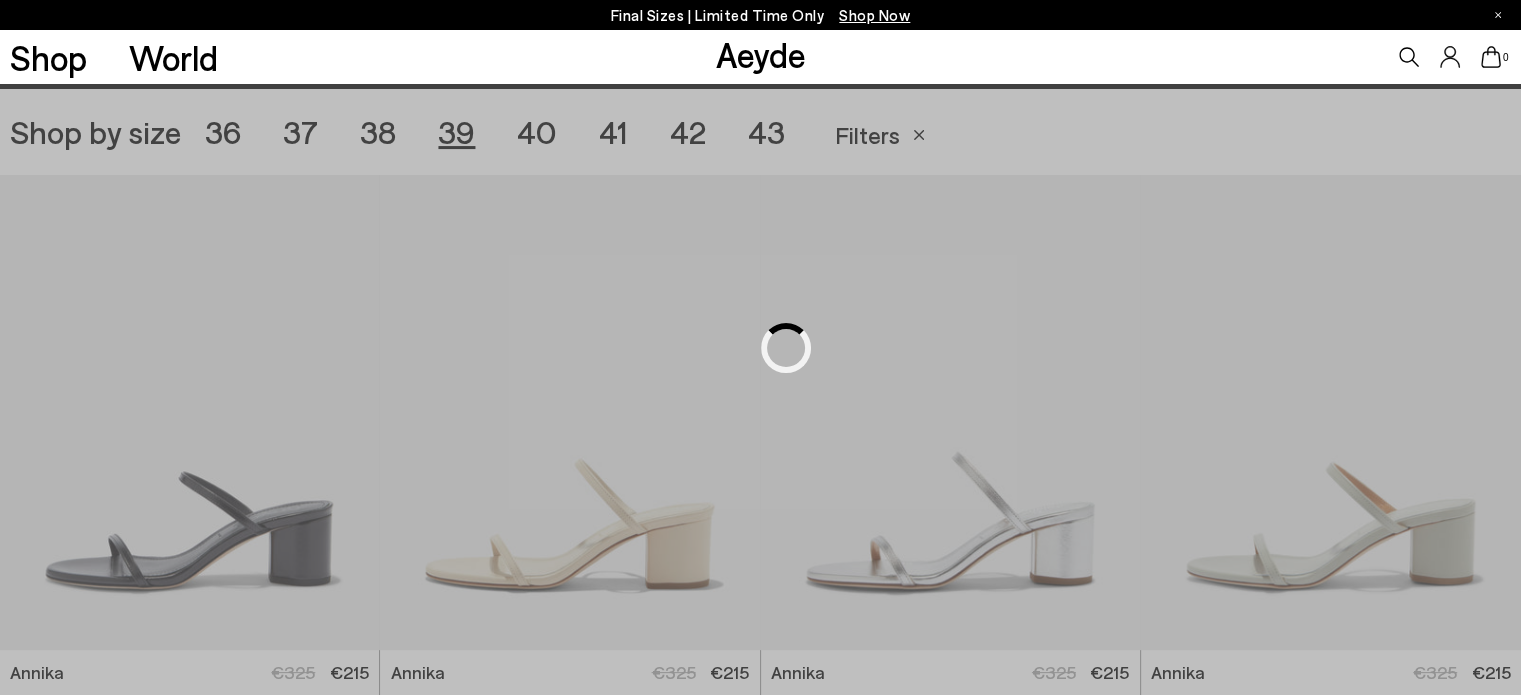 scroll, scrollTop: 424, scrollLeft: 0, axis: vertical 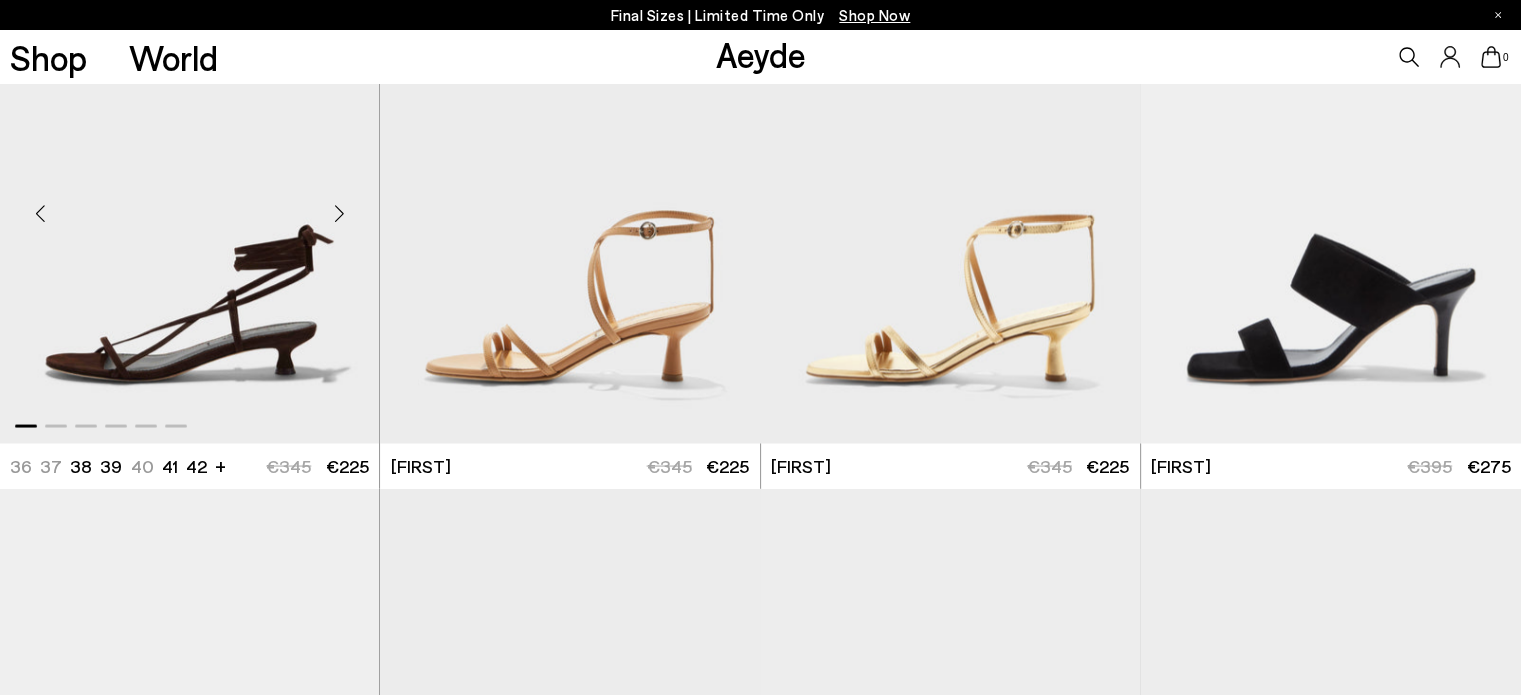 click at bounding box center (339, 213) 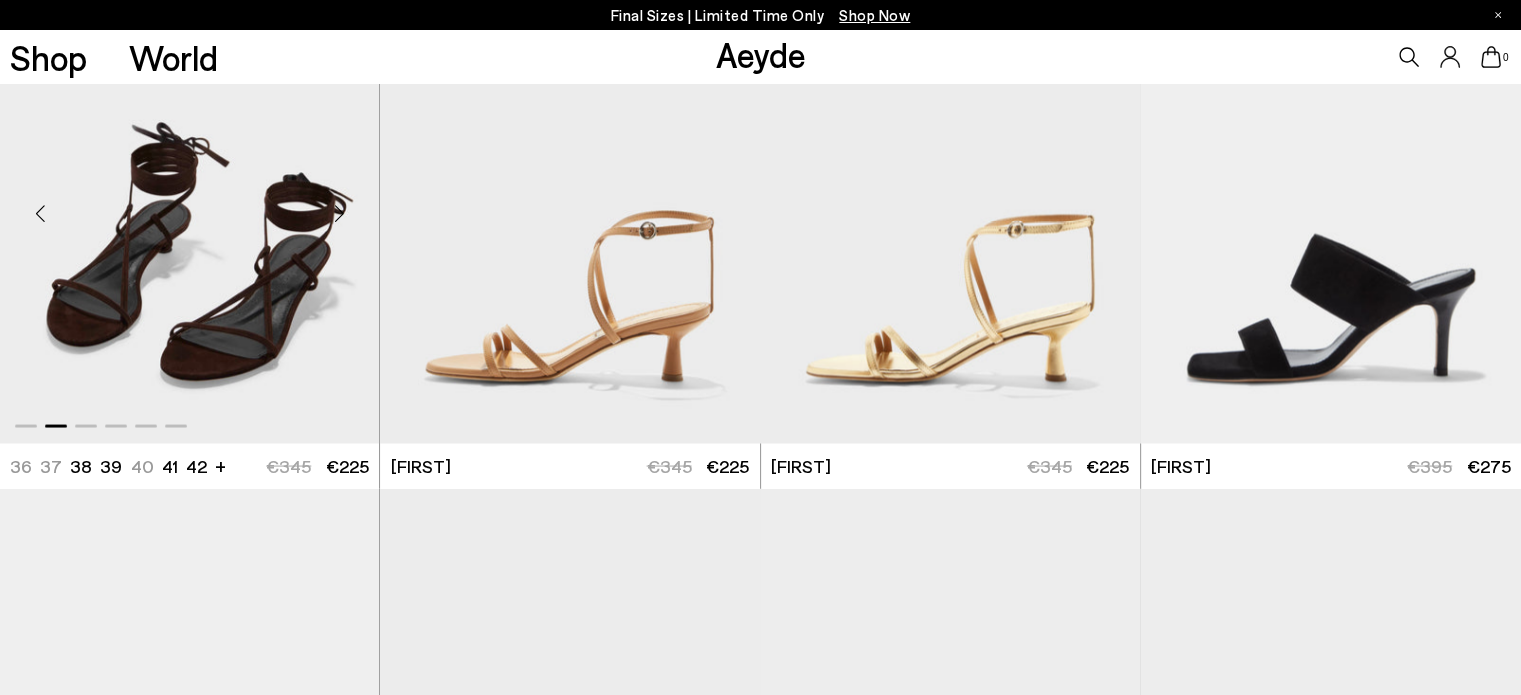 click at bounding box center [339, 213] 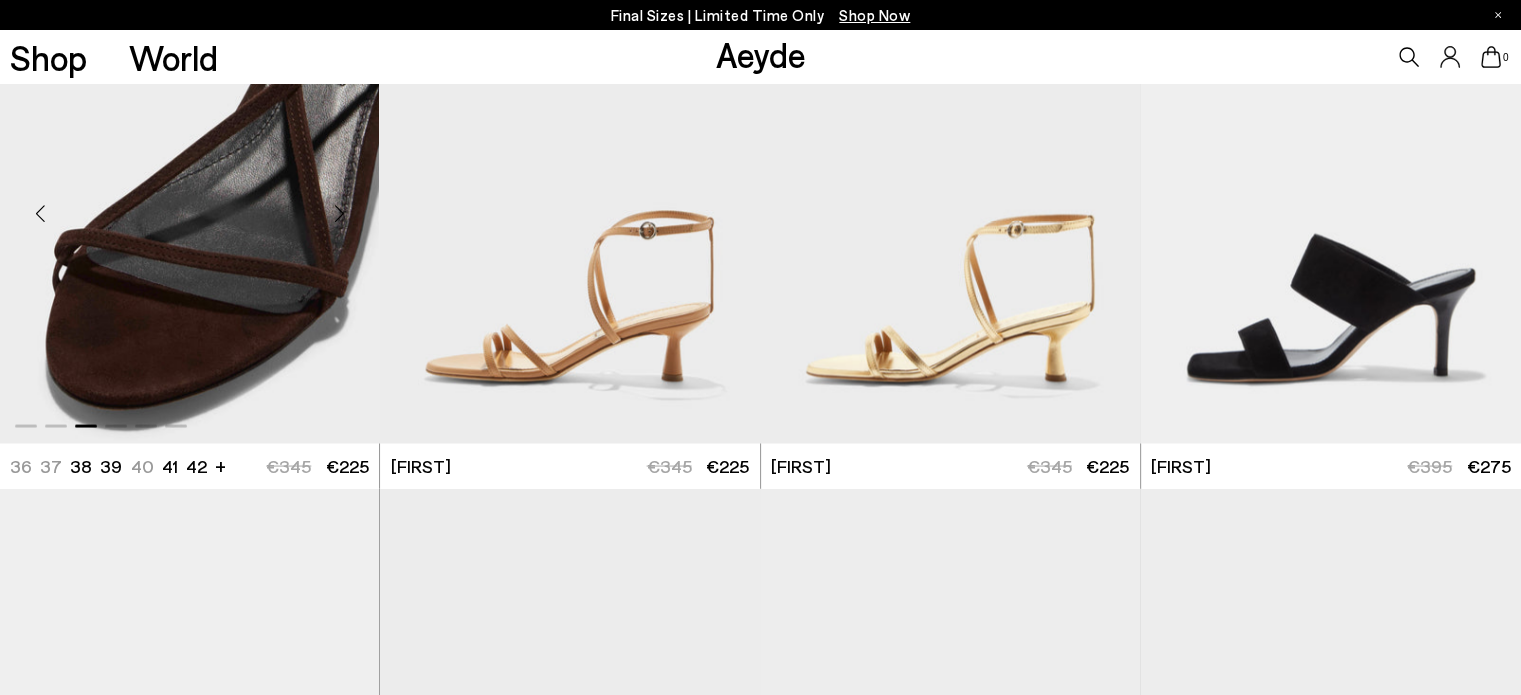 click at bounding box center (339, 213) 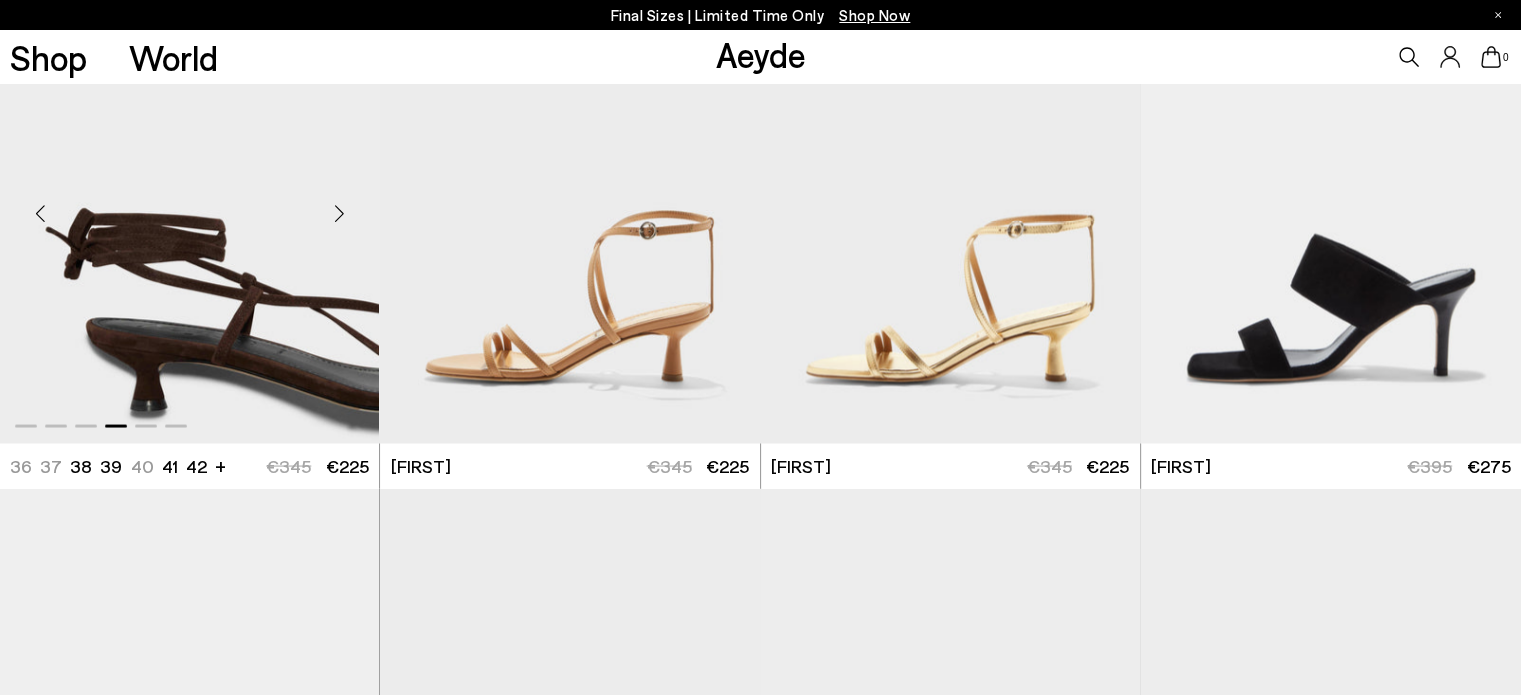 click at bounding box center [339, 213] 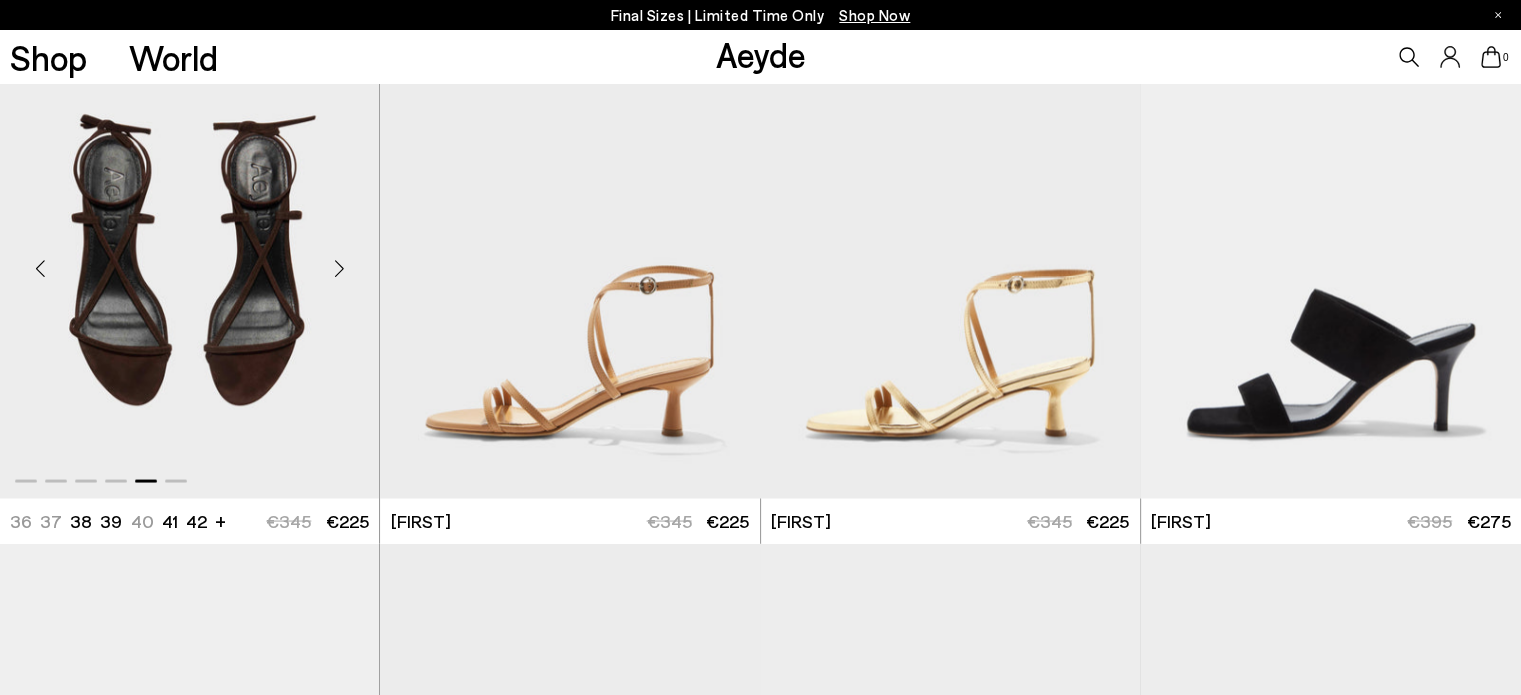 scroll, scrollTop: 3690, scrollLeft: 0, axis: vertical 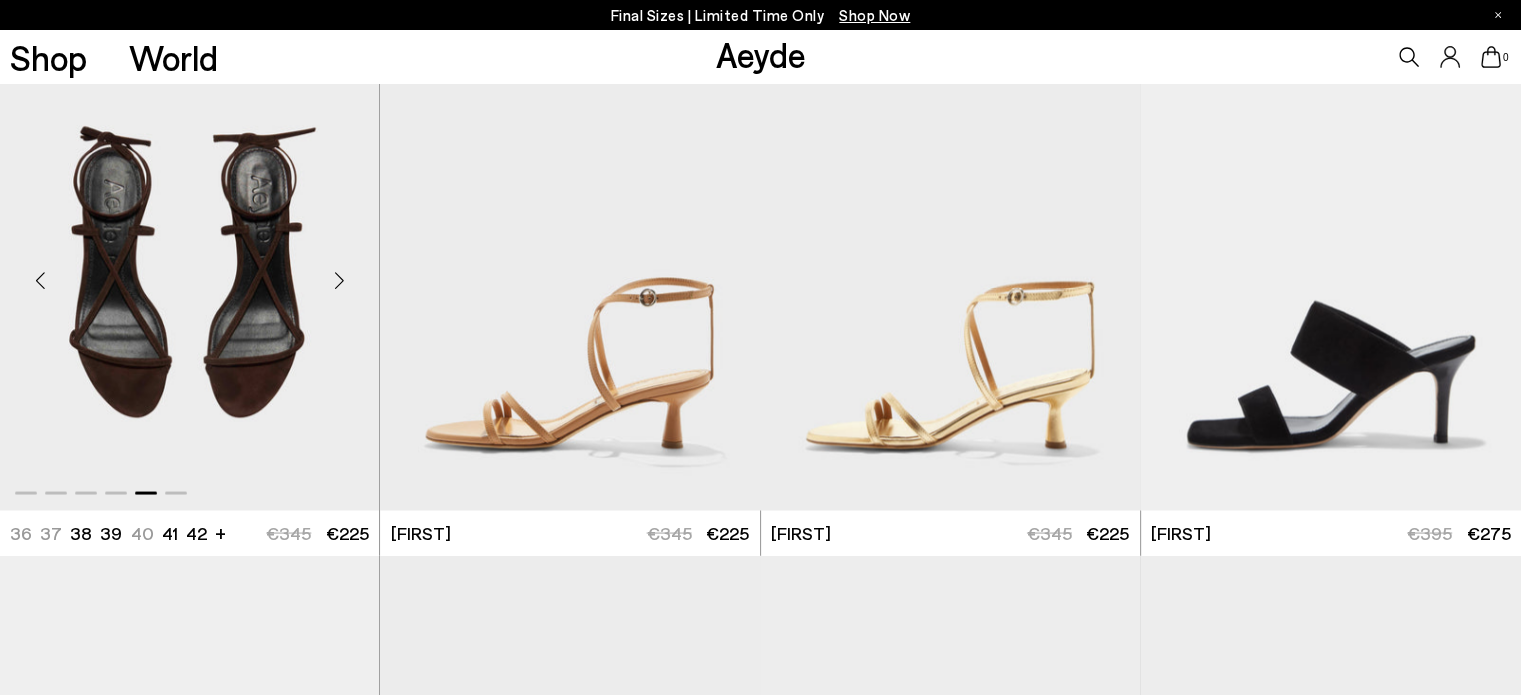 click at bounding box center [339, 280] 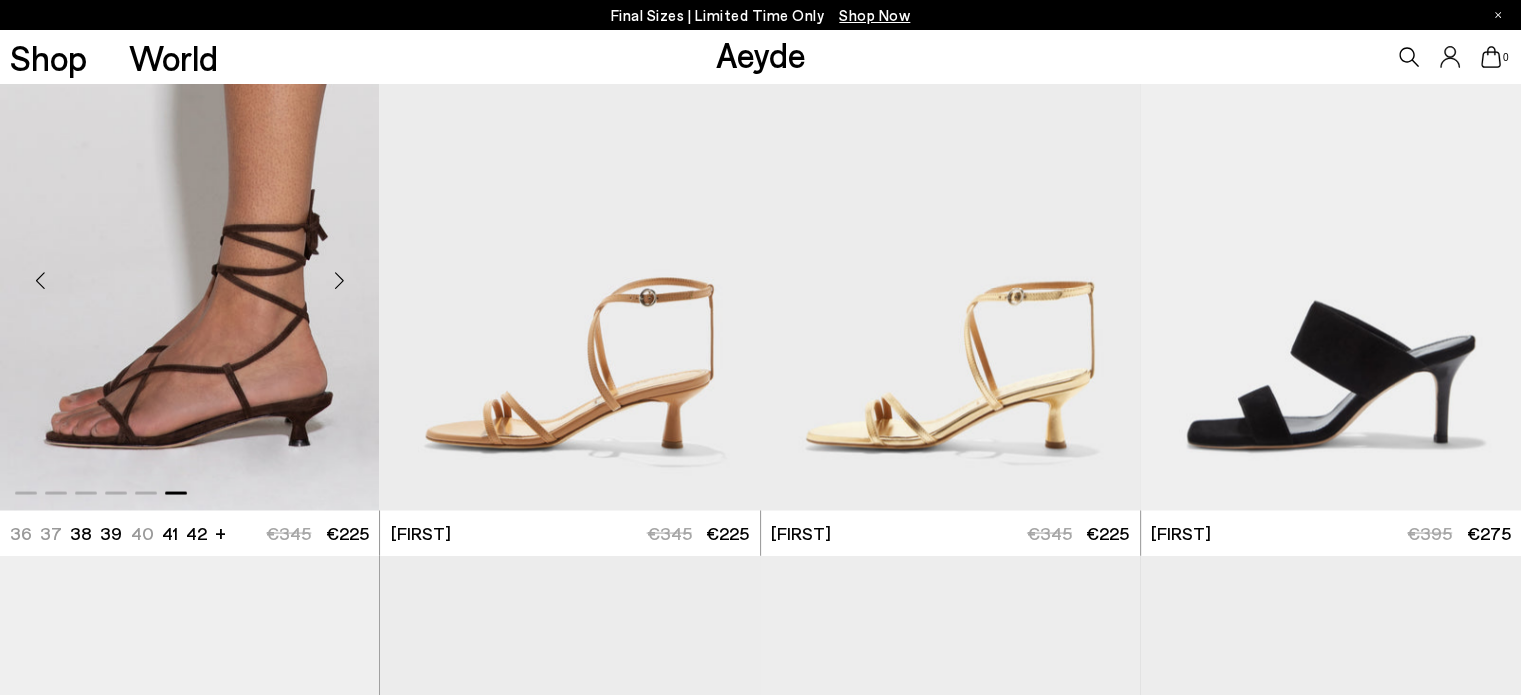 click at bounding box center (339, 280) 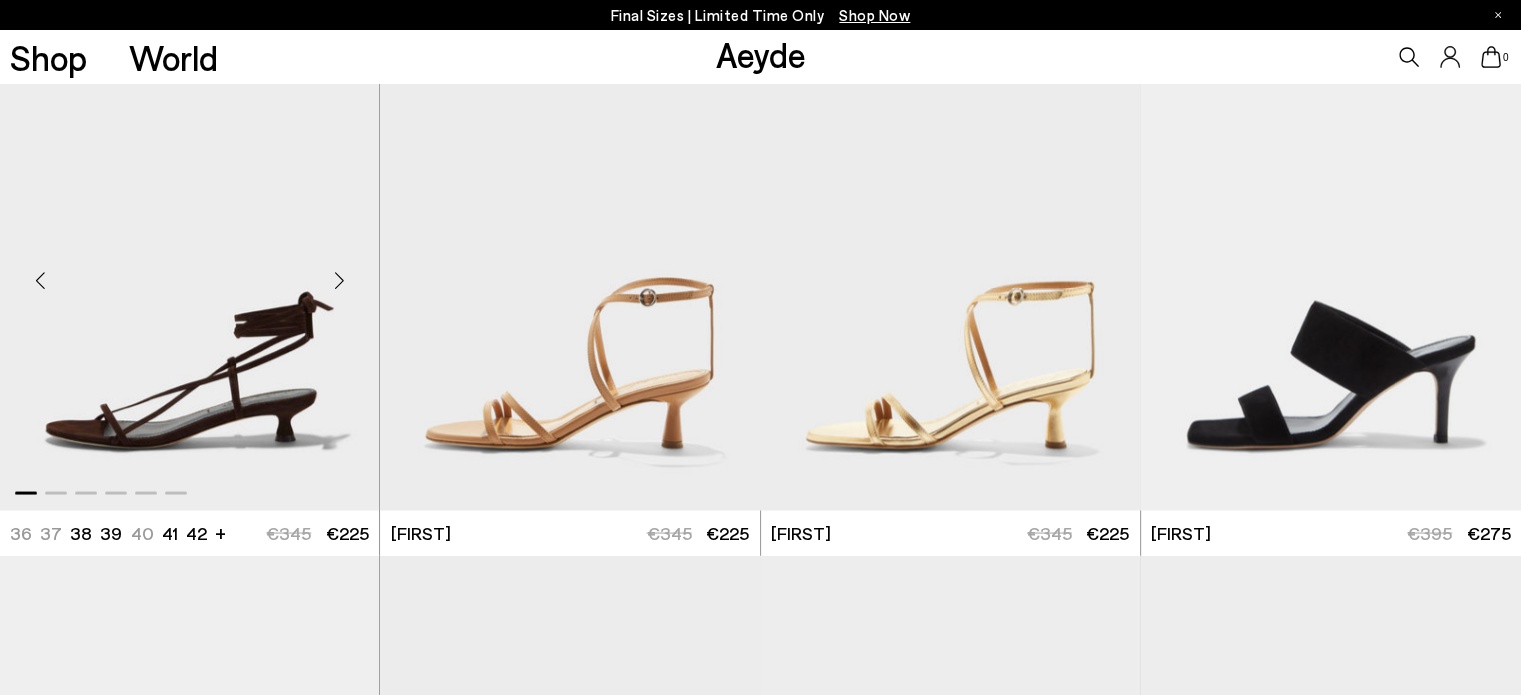 click at bounding box center (339, 280) 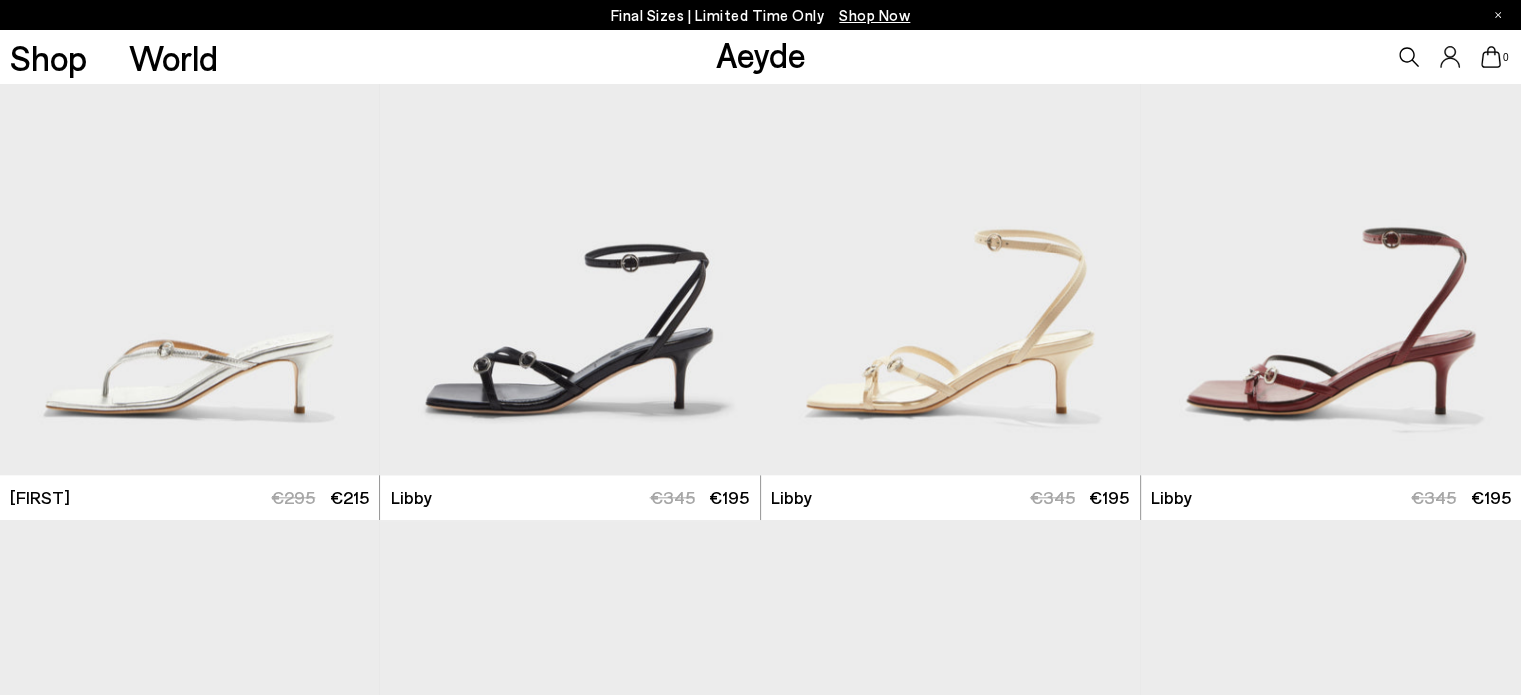 scroll, scrollTop: 2157, scrollLeft: 0, axis: vertical 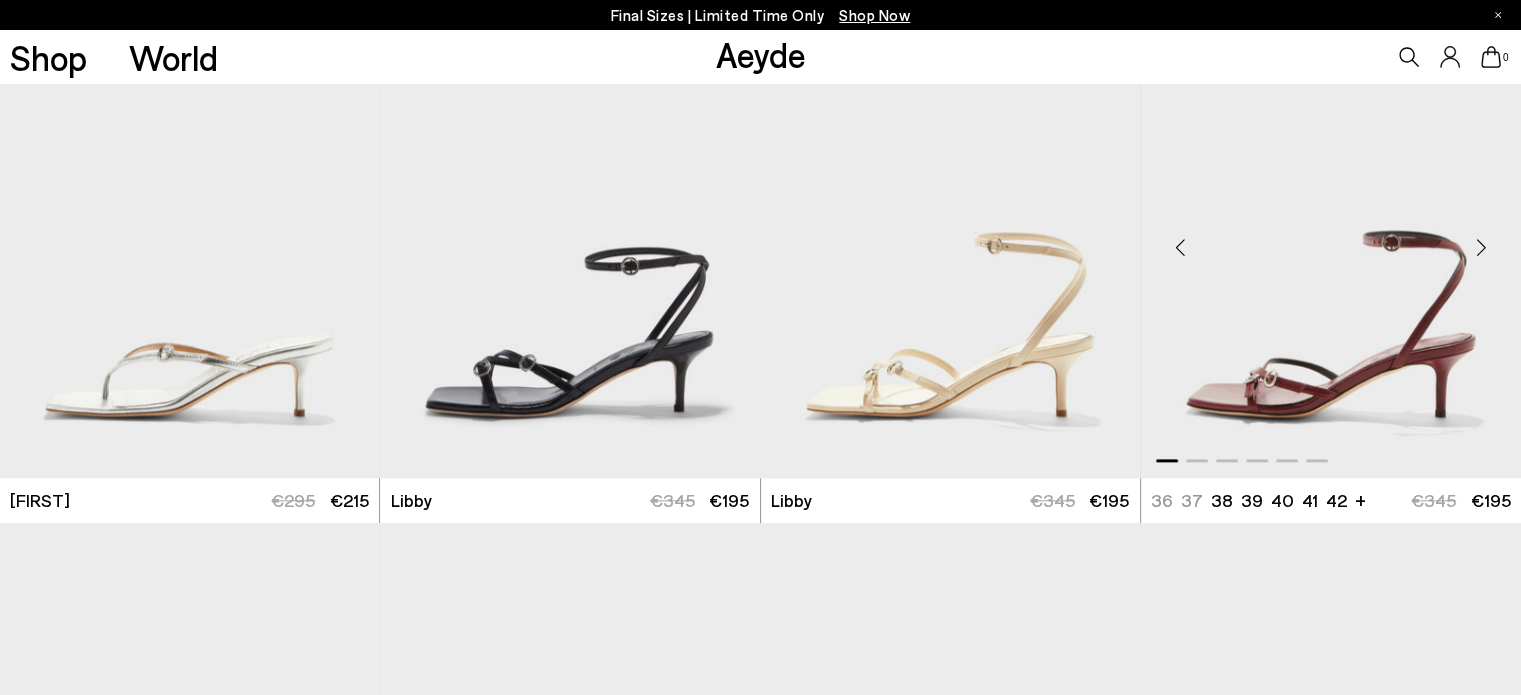 click at bounding box center [1481, 247] 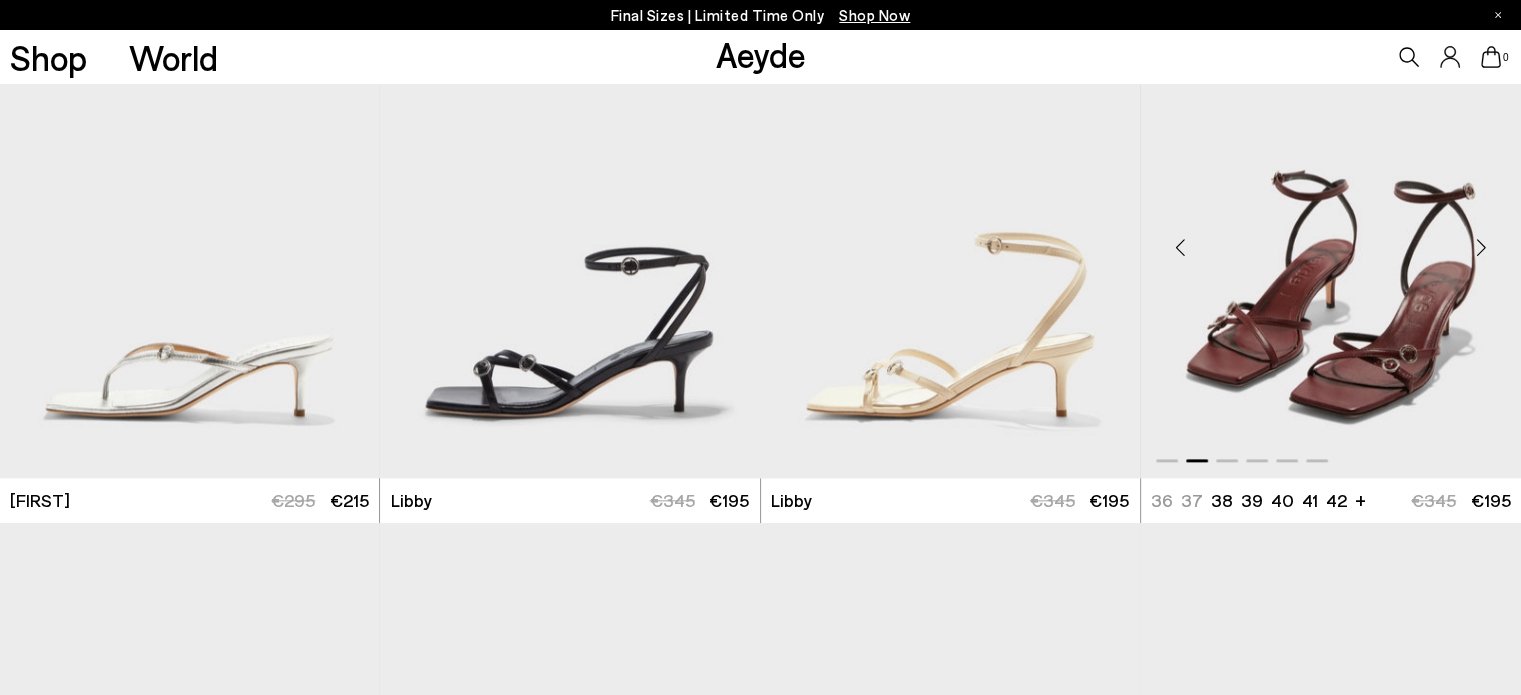 click at bounding box center (1481, 247) 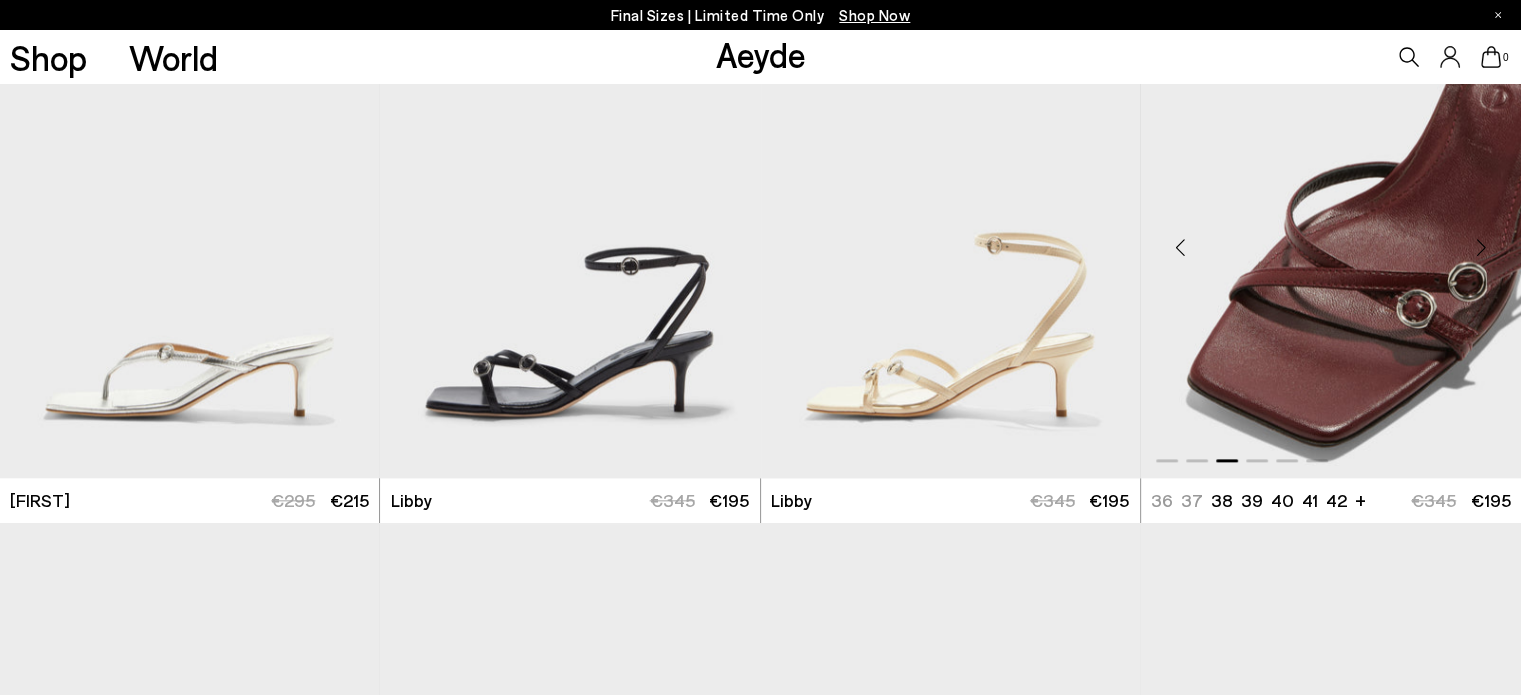 click at bounding box center [1481, 247] 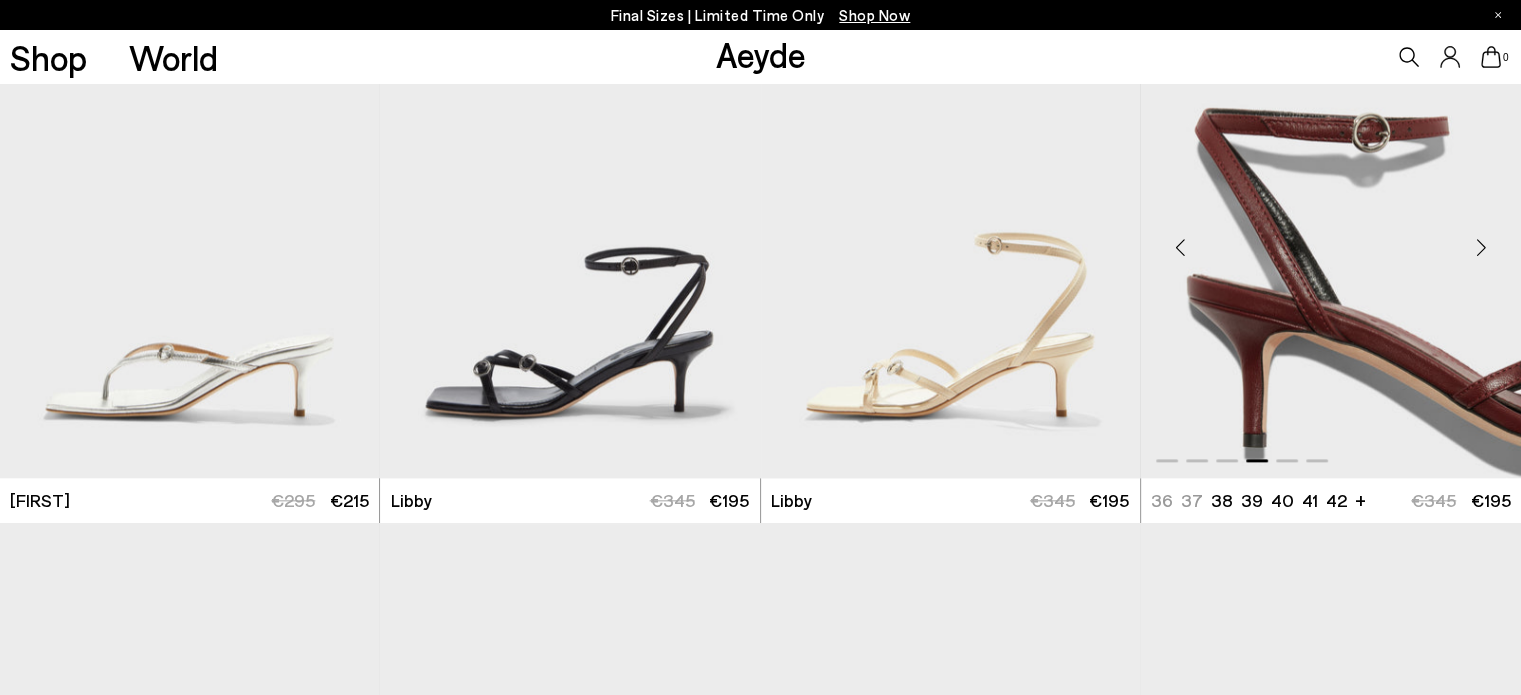 click at bounding box center (1481, 247) 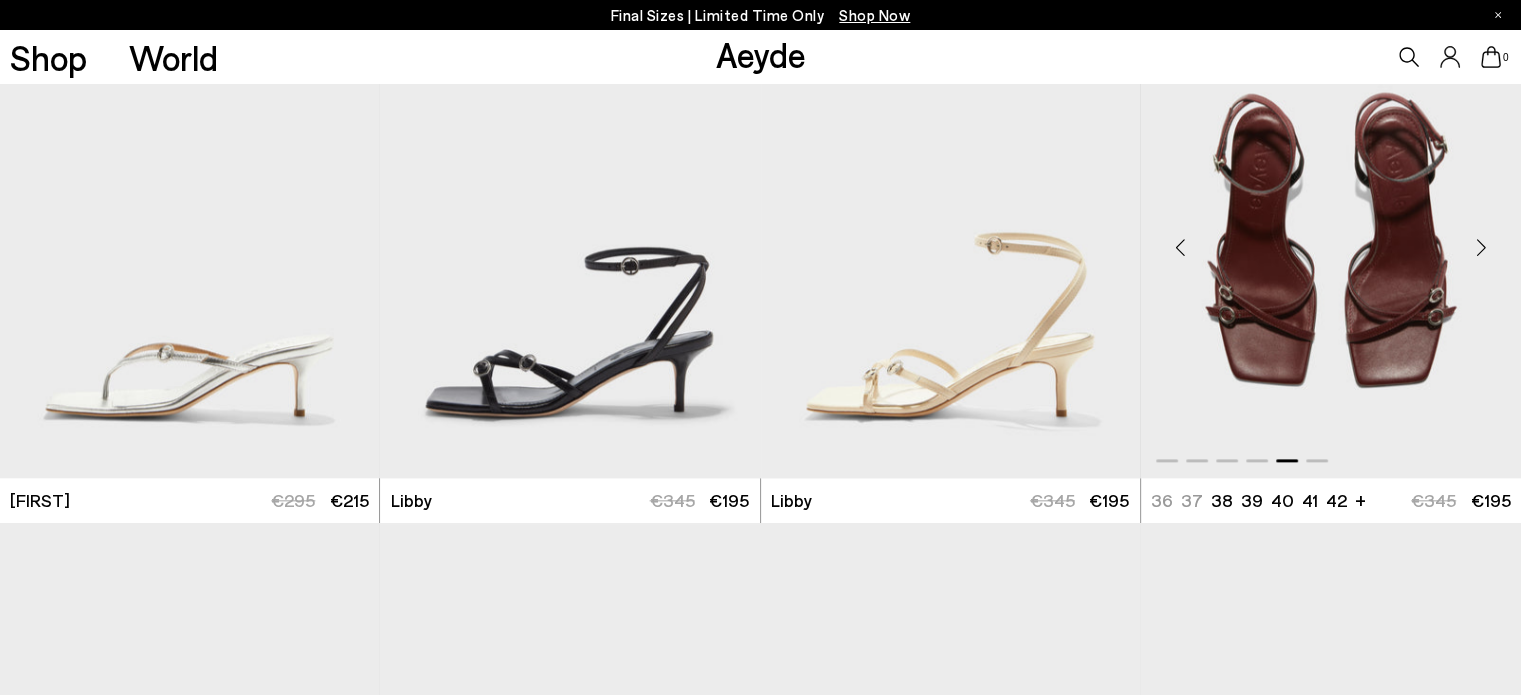 click at bounding box center [1481, 247] 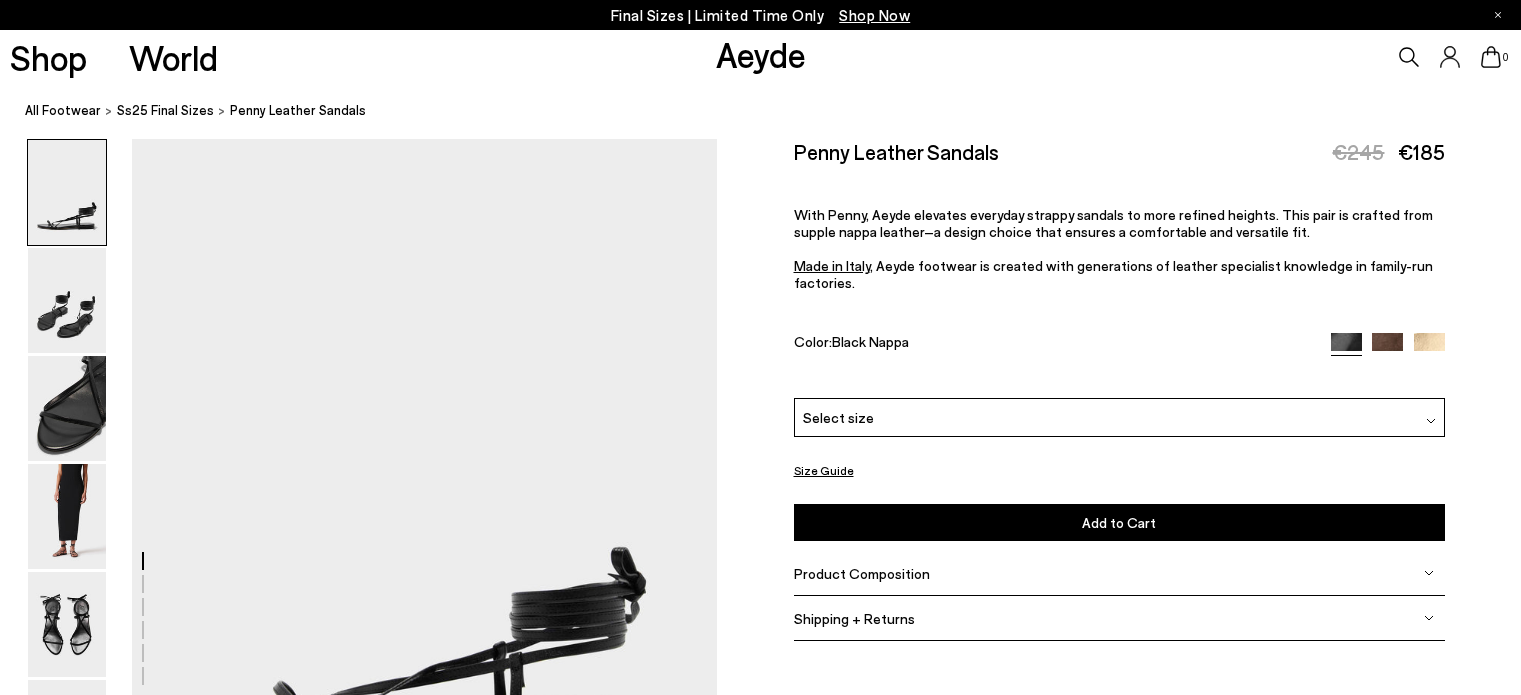 scroll, scrollTop: 0, scrollLeft: 0, axis: both 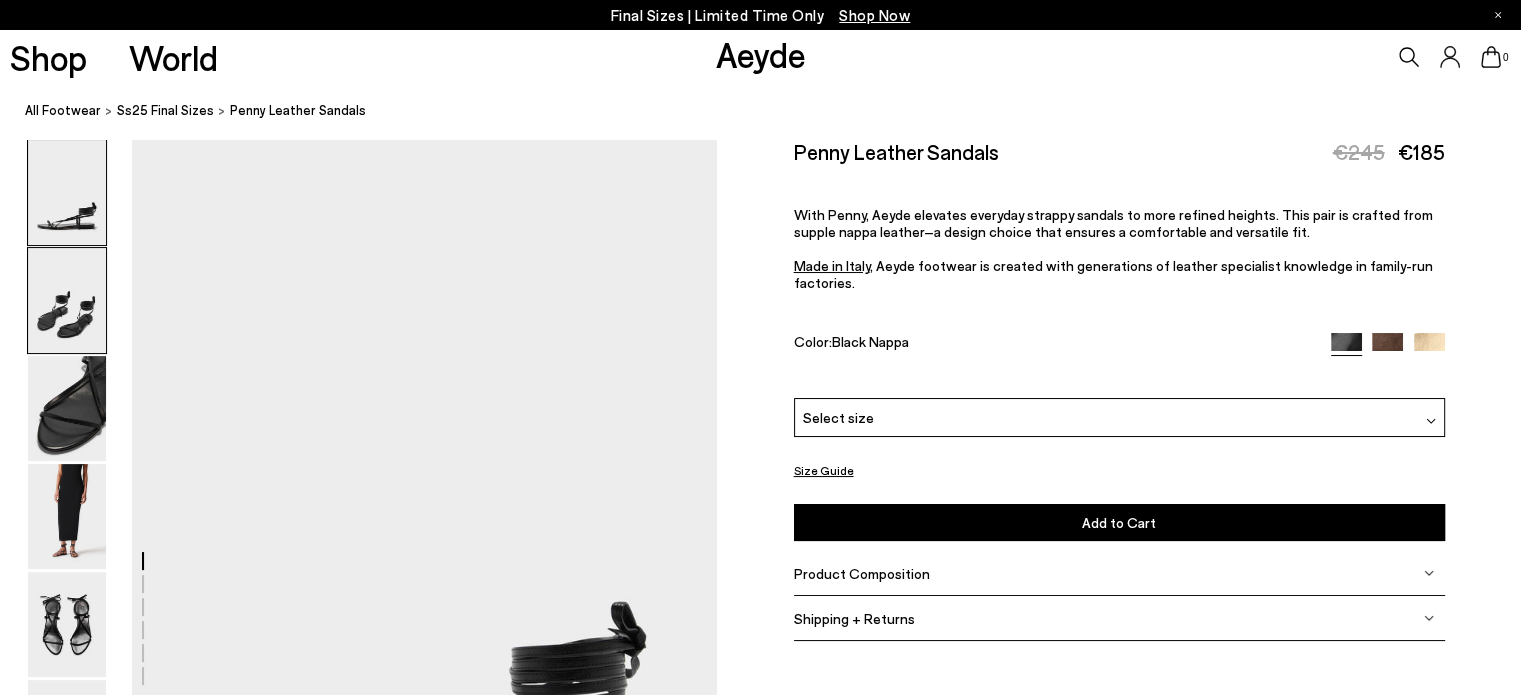 click at bounding box center [67, 300] 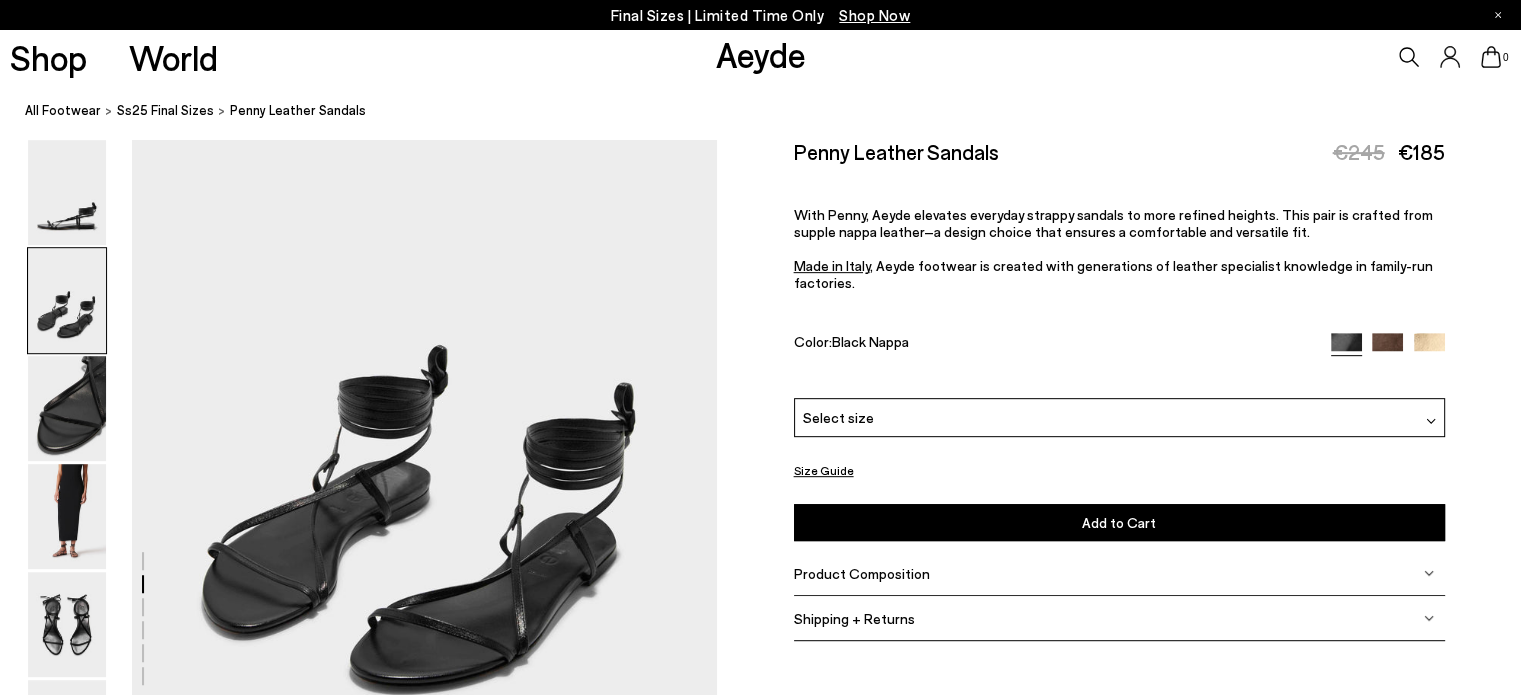 scroll, scrollTop: 952, scrollLeft: 0, axis: vertical 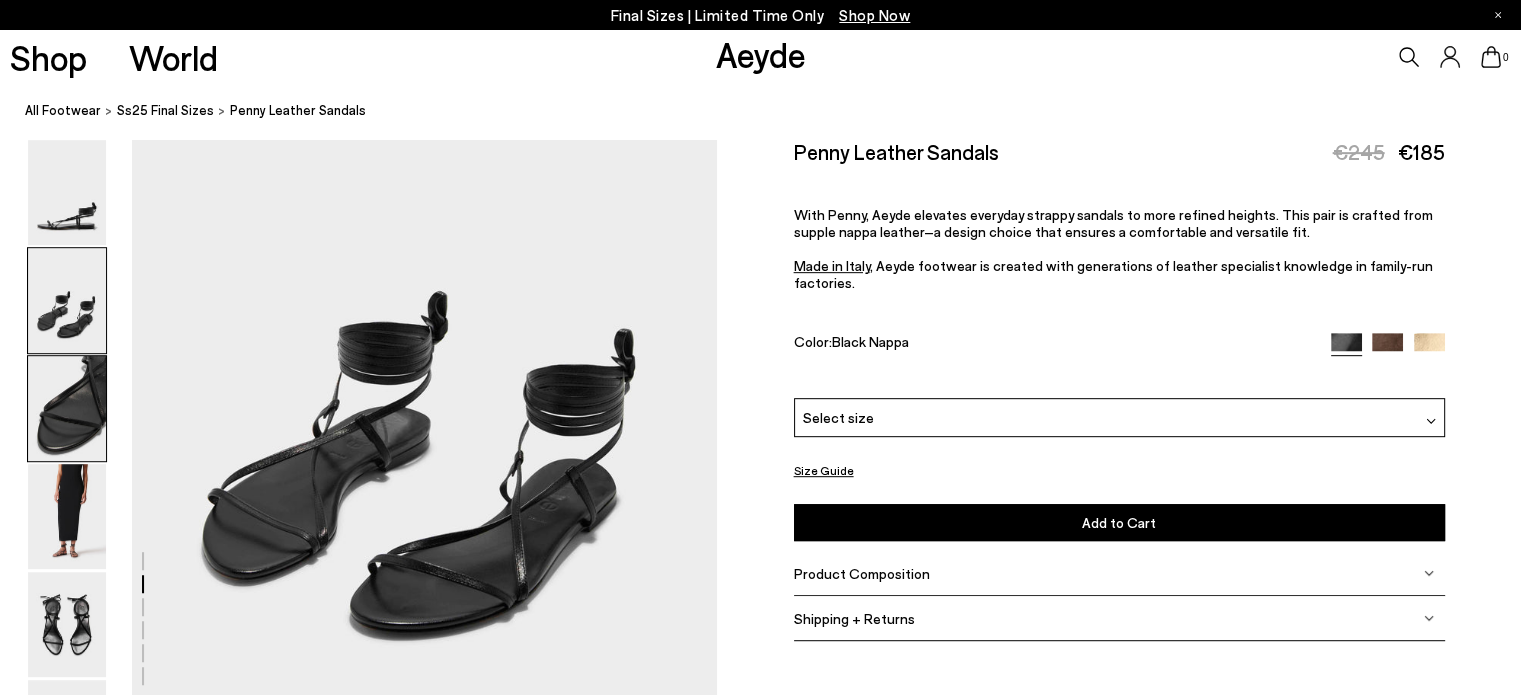 click at bounding box center [67, 408] 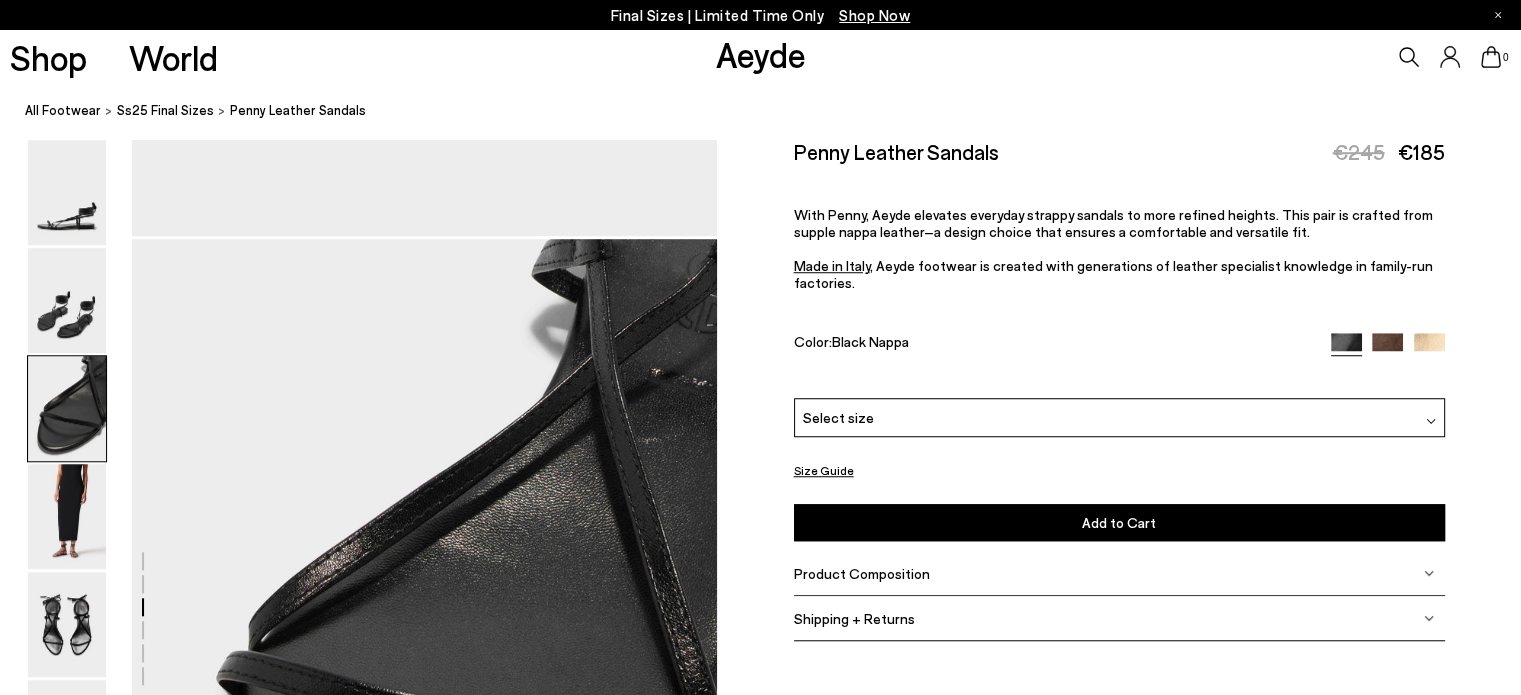 scroll, scrollTop: 1568, scrollLeft: 0, axis: vertical 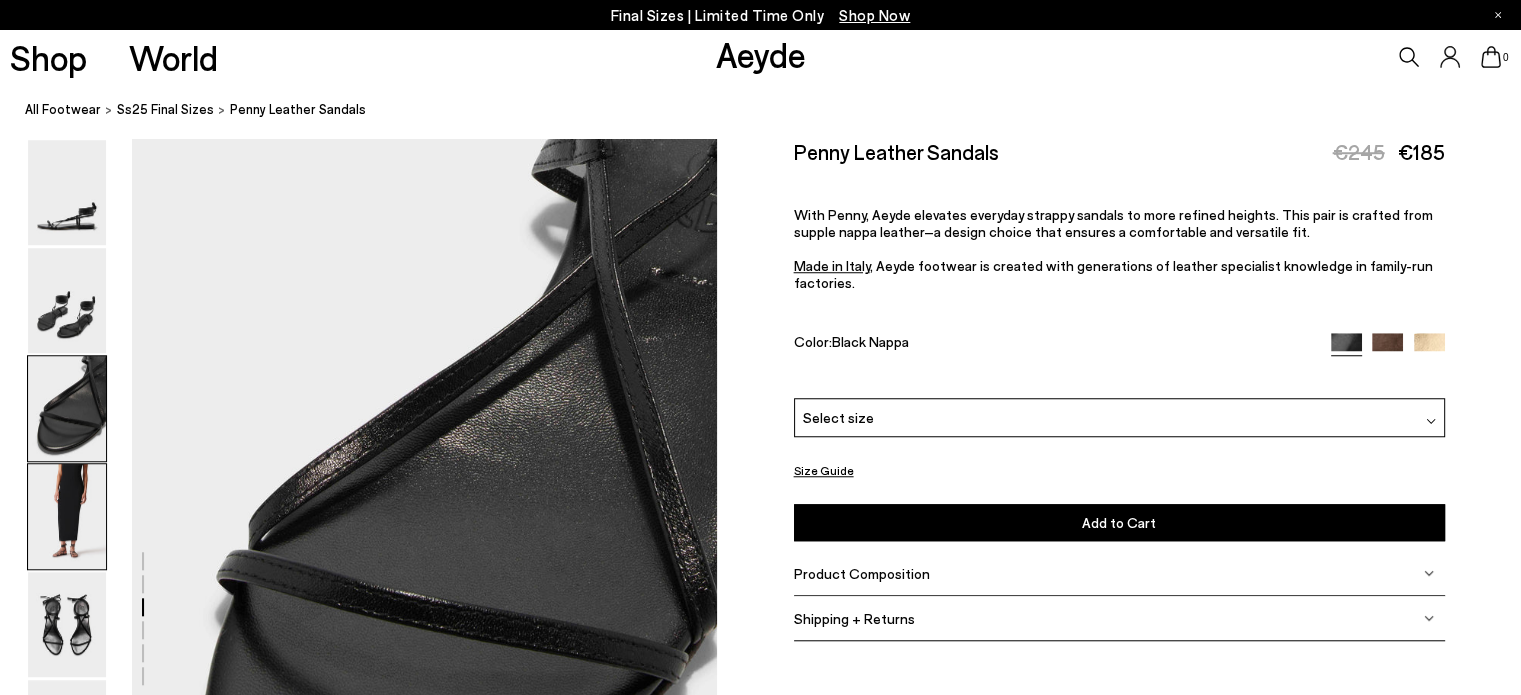 click at bounding box center (67, 516) 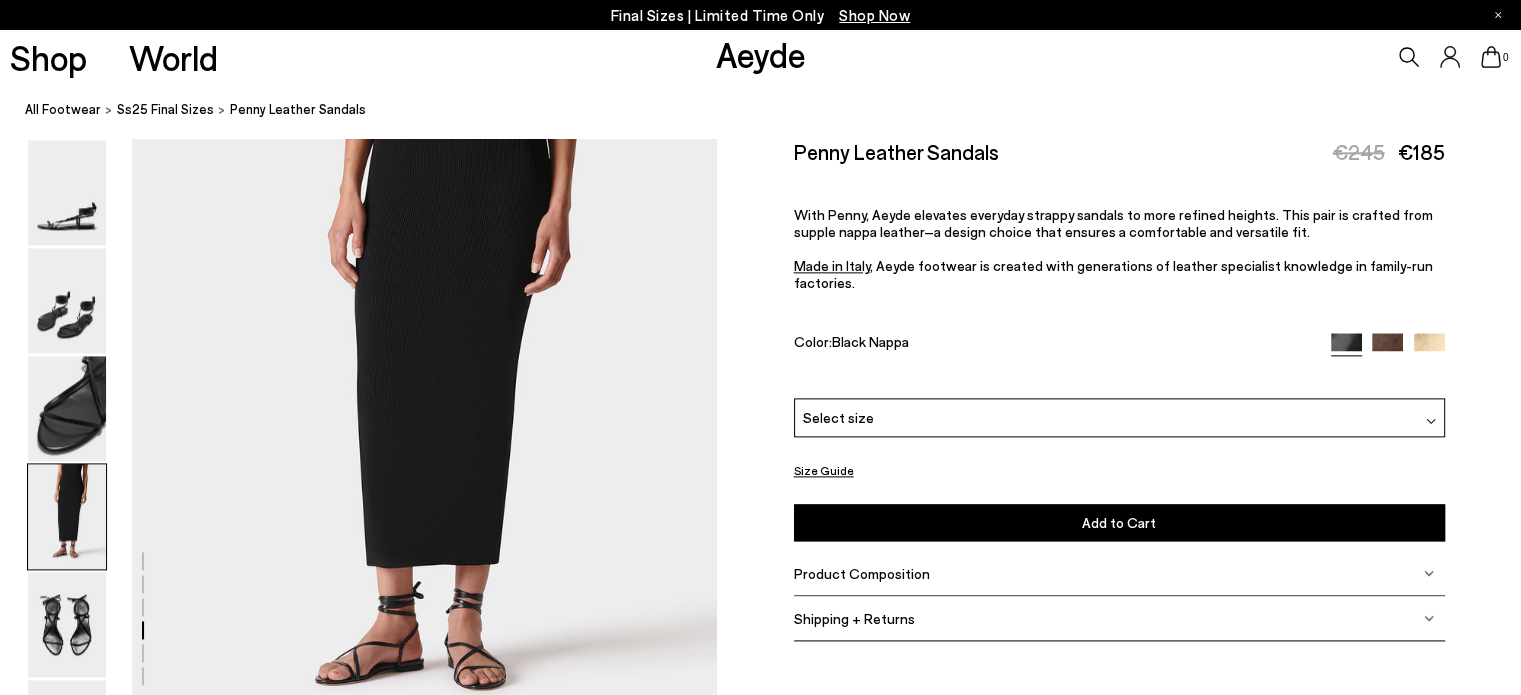 scroll, scrollTop: 2552, scrollLeft: 0, axis: vertical 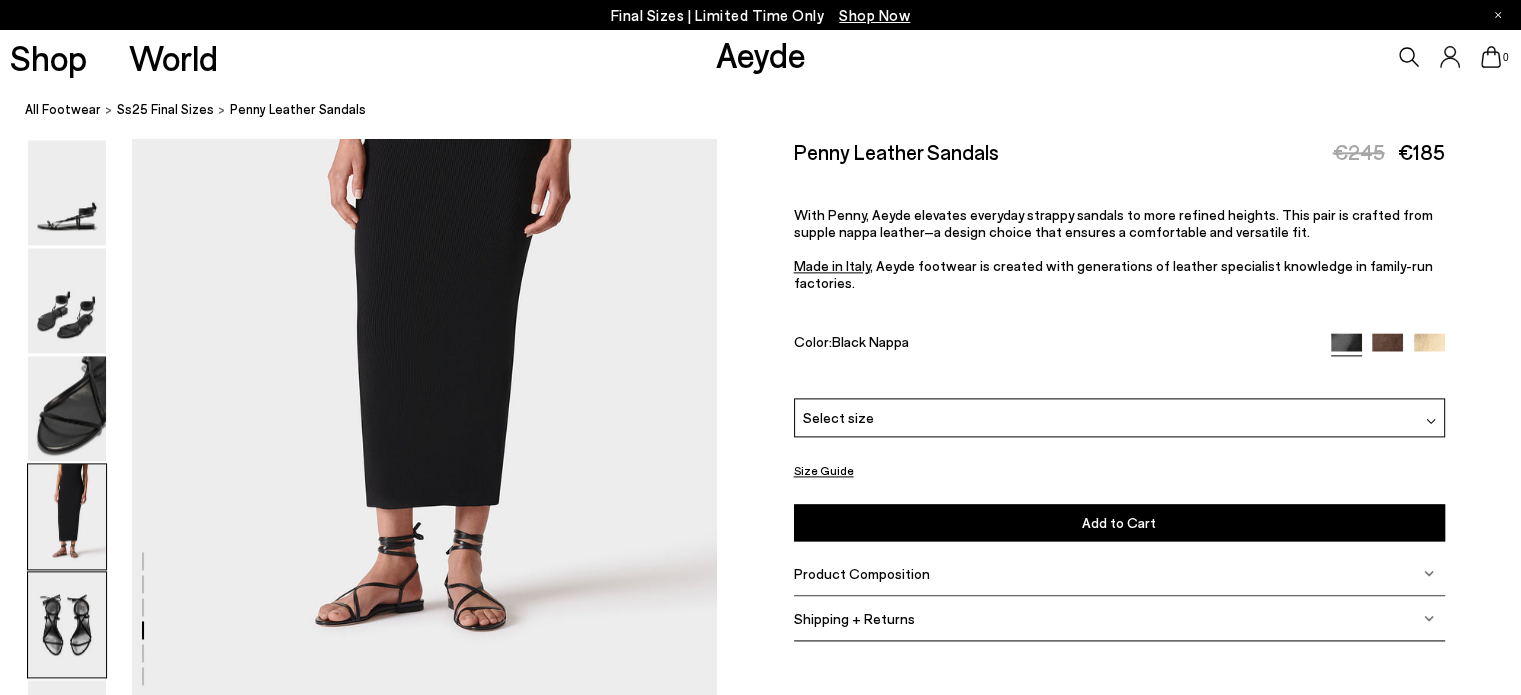 click at bounding box center [67, 624] 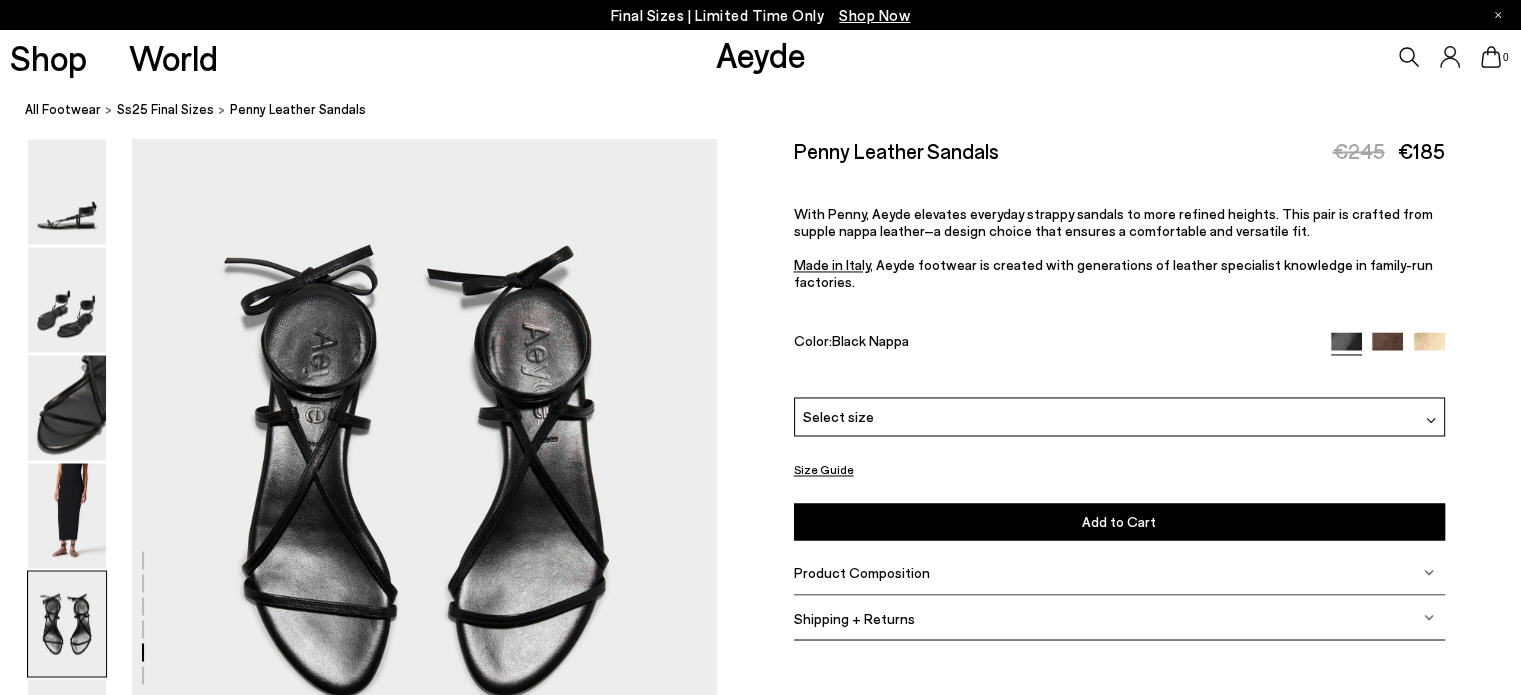 scroll, scrollTop: 3202, scrollLeft: 0, axis: vertical 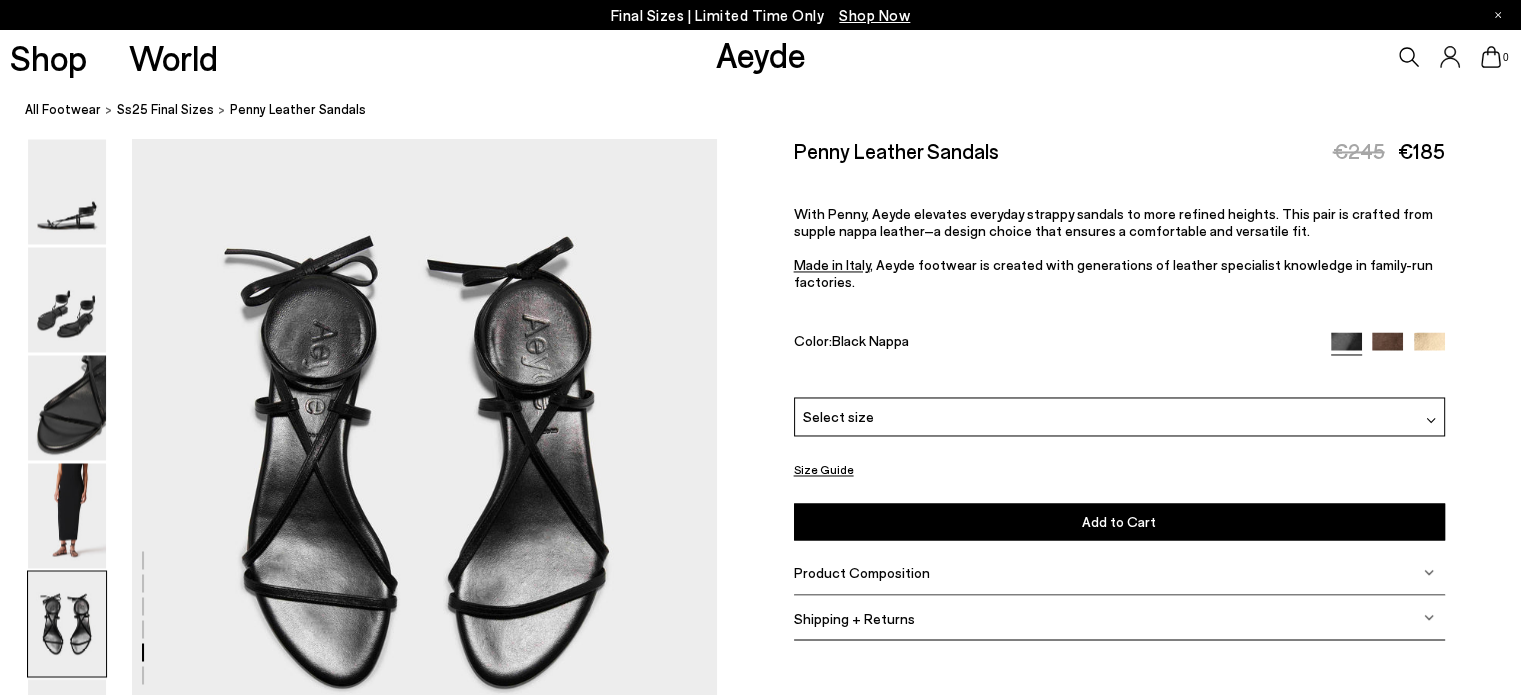 click on "Size Guide" at bounding box center (824, 470) 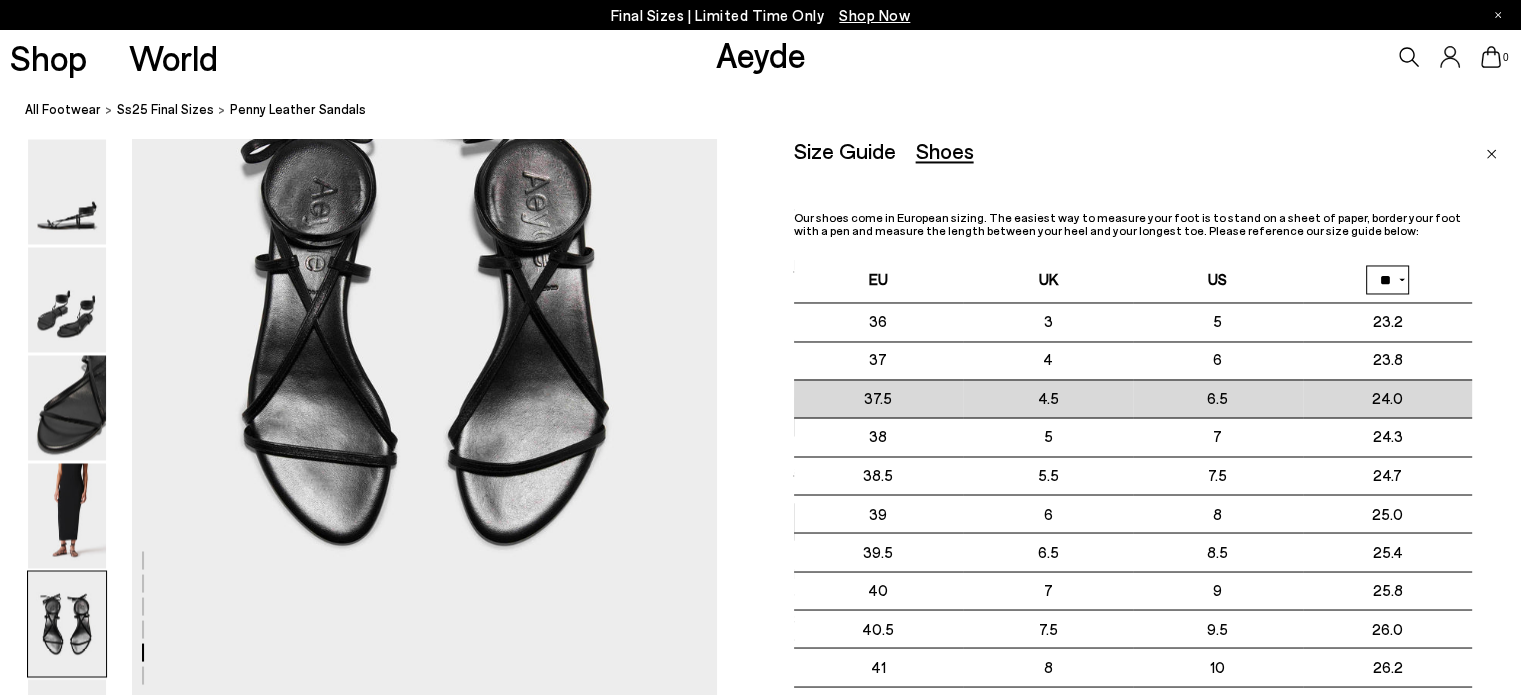 scroll, scrollTop: 3336, scrollLeft: 0, axis: vertical 